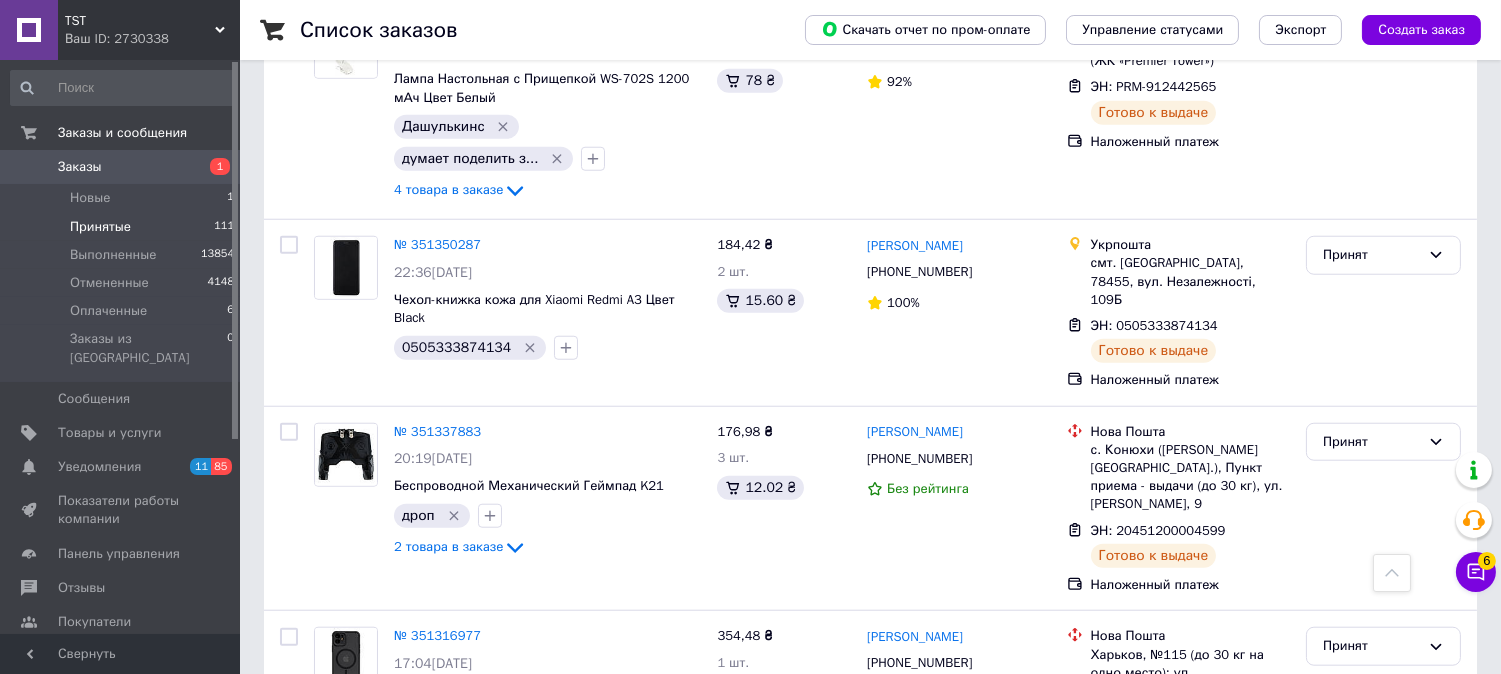 scroll, scrollTop: 16936, scrollLeft: 0, axis: vertical 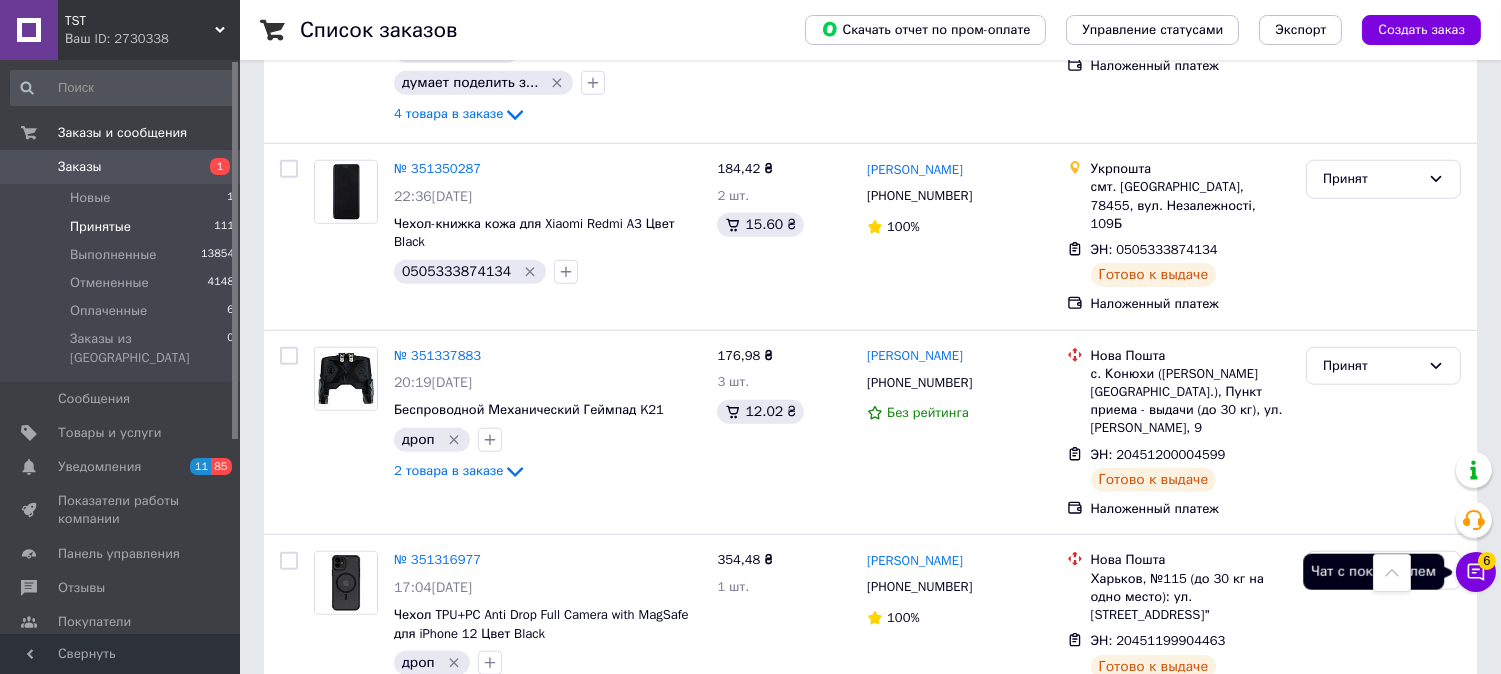 click on "6" at bounding box center (1487, 561) 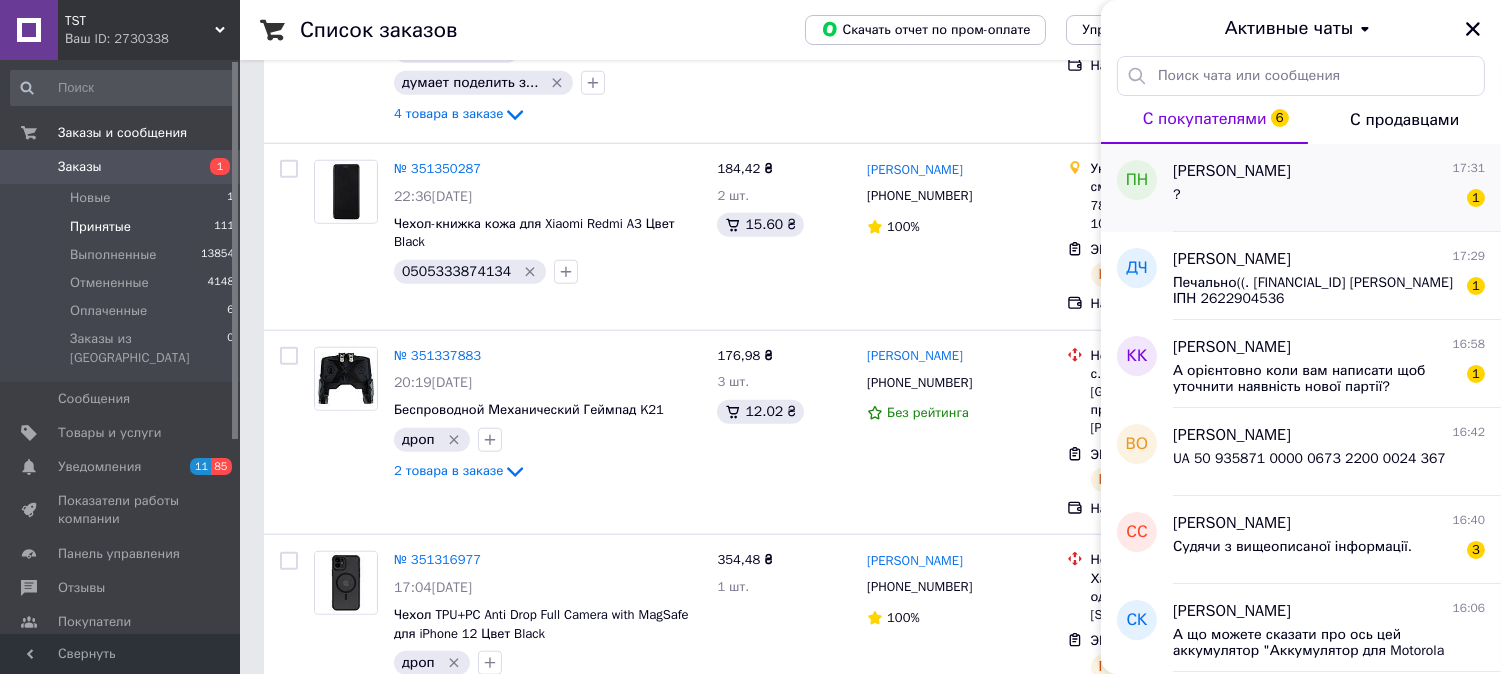 click on "? 1" at bounding box center [1329, 199] 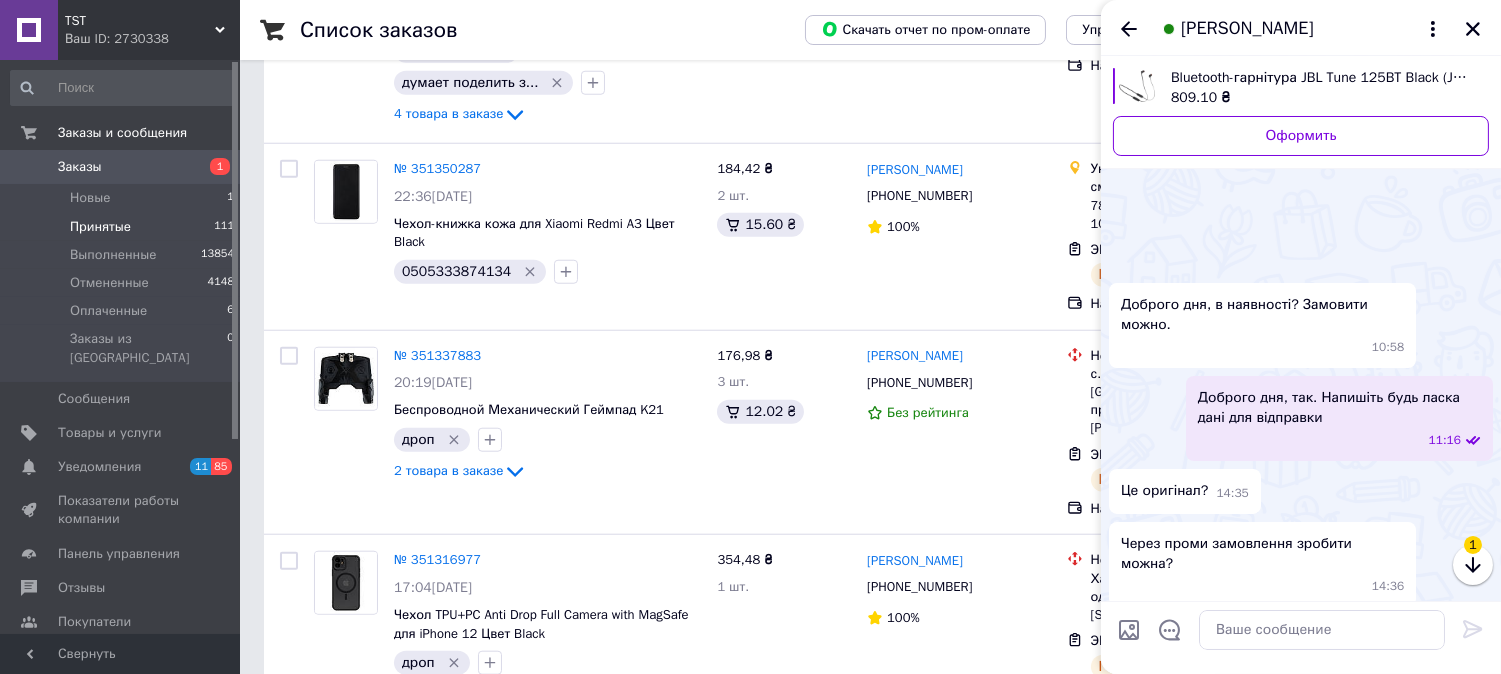 scroll, scrollTop: 298, scrollLeft: 0, axis: vertical 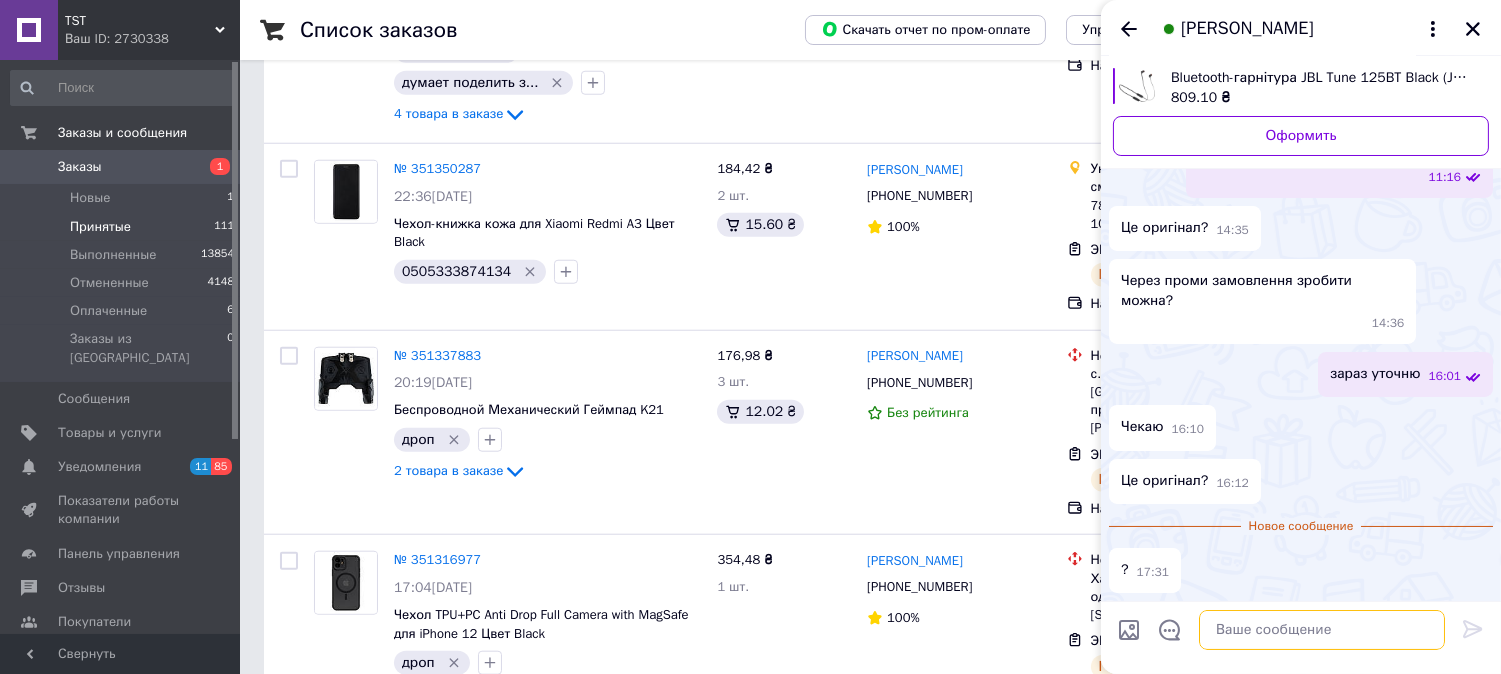 click at bounding box center (1322, 630) 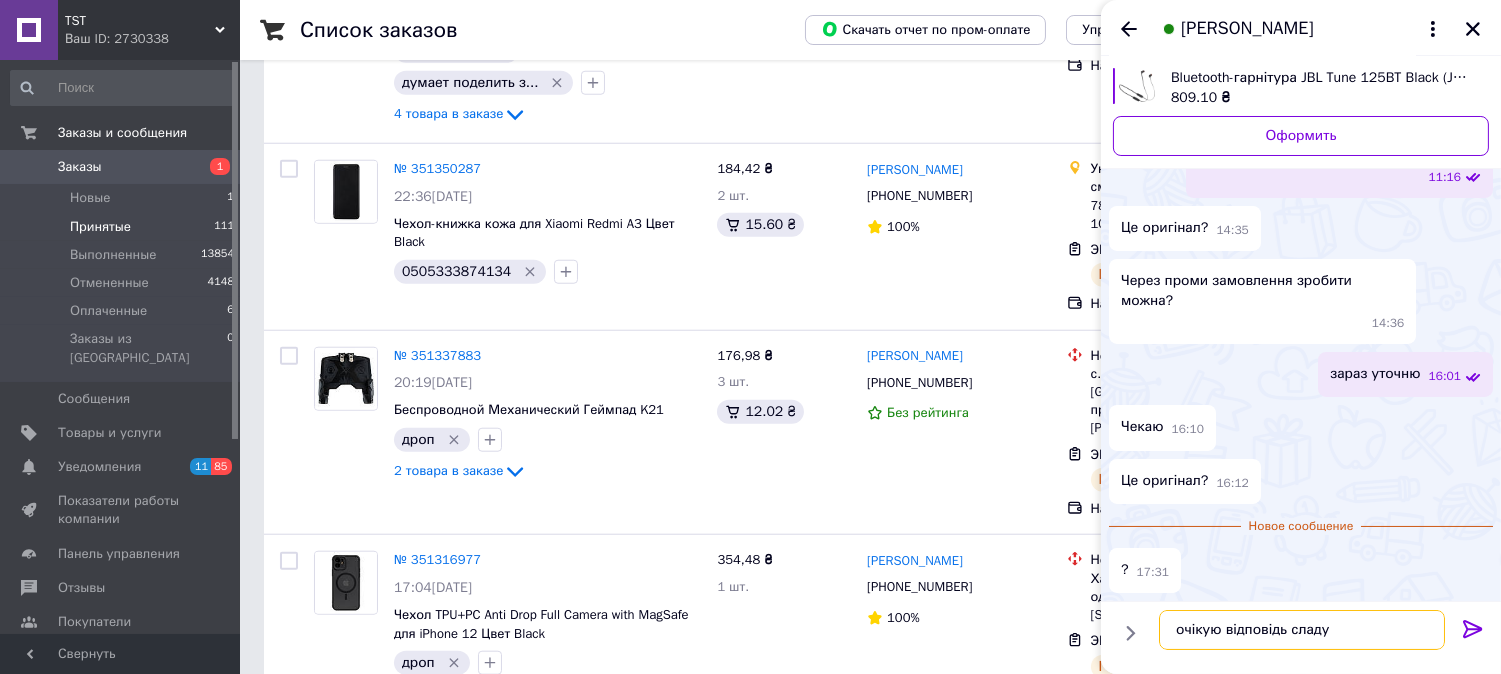 type on "очікую відповідь сладу" 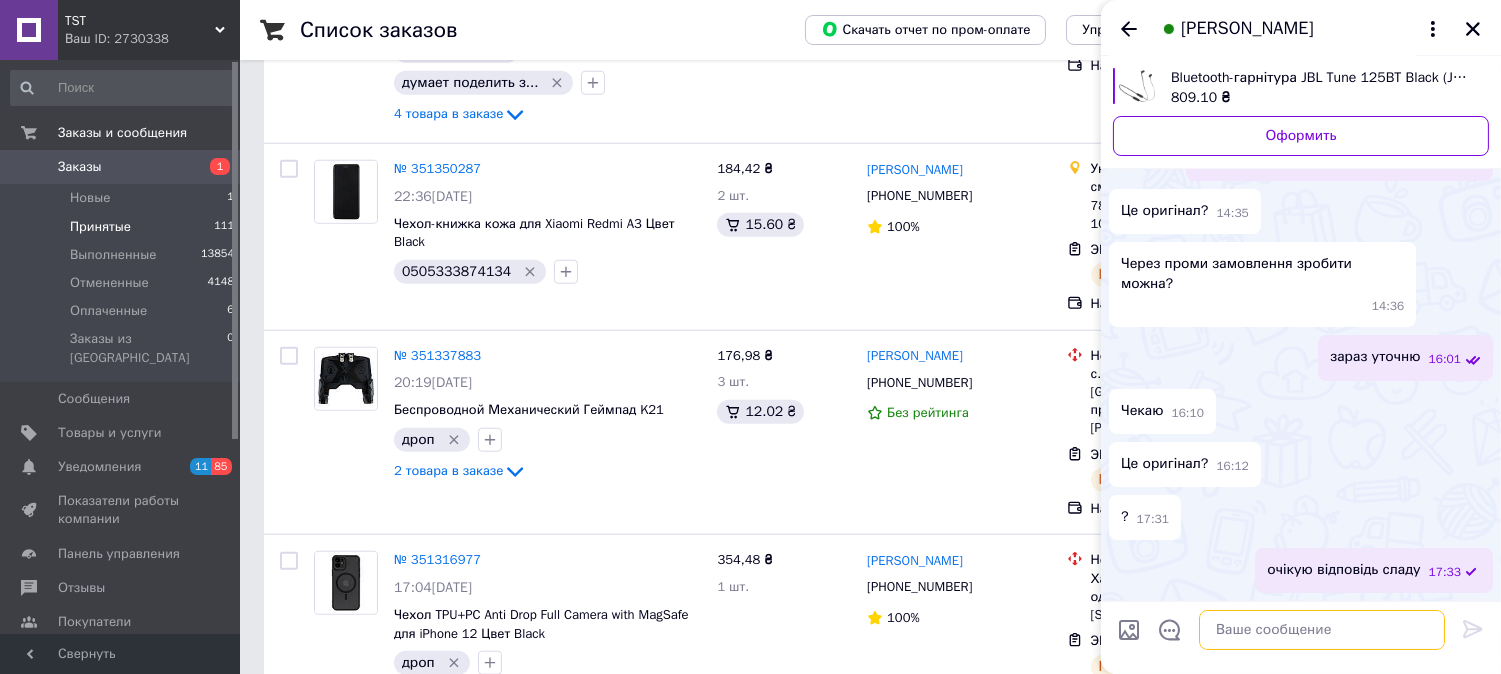 scroll, scrollTop: 268, scrollLeft: 0, axis: vertical 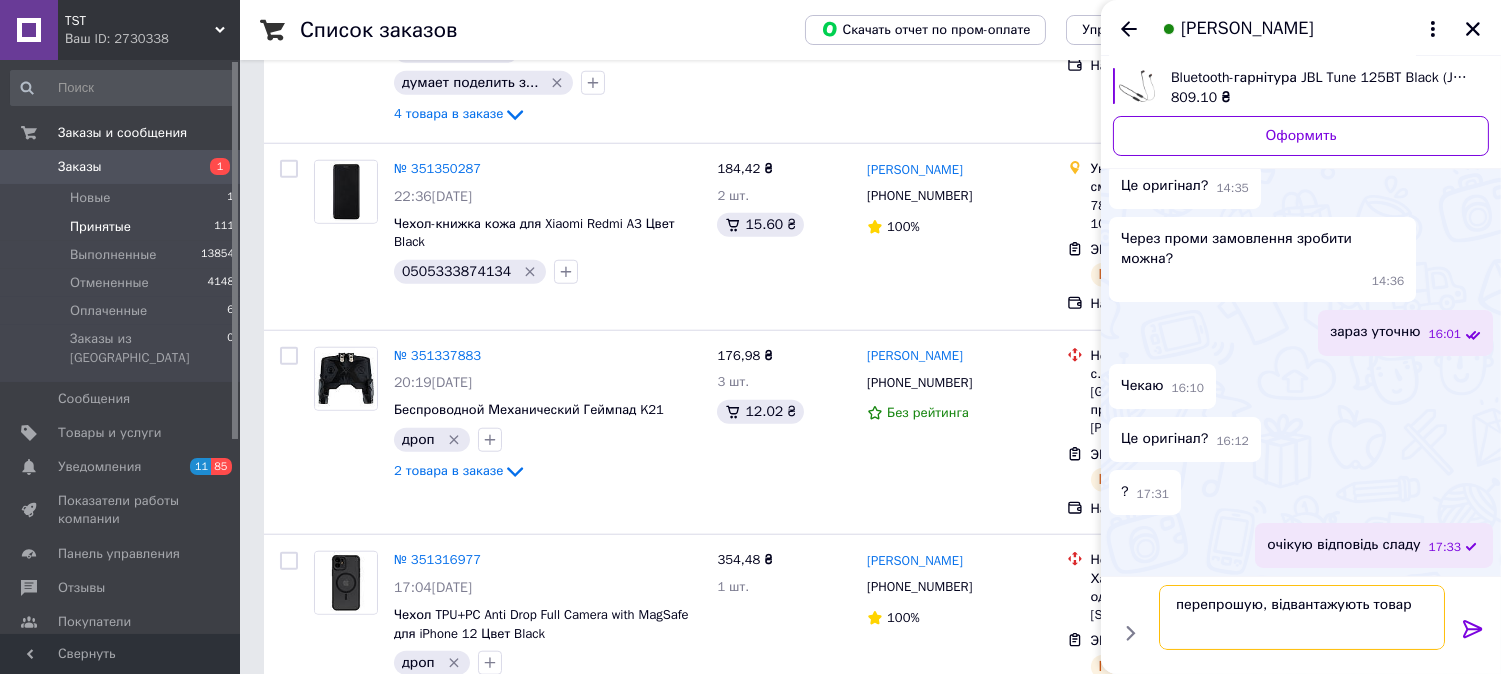 type on "перепрошую, відвантажують товар" 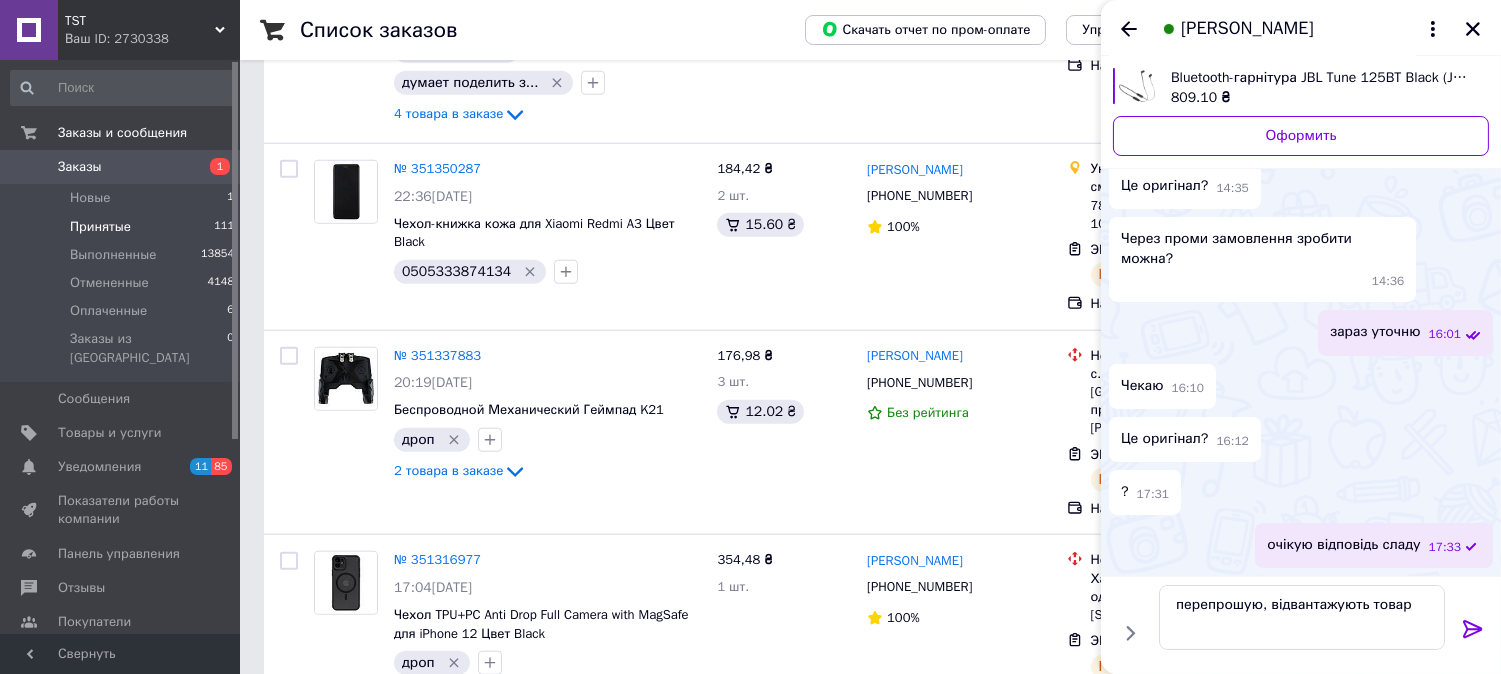 click 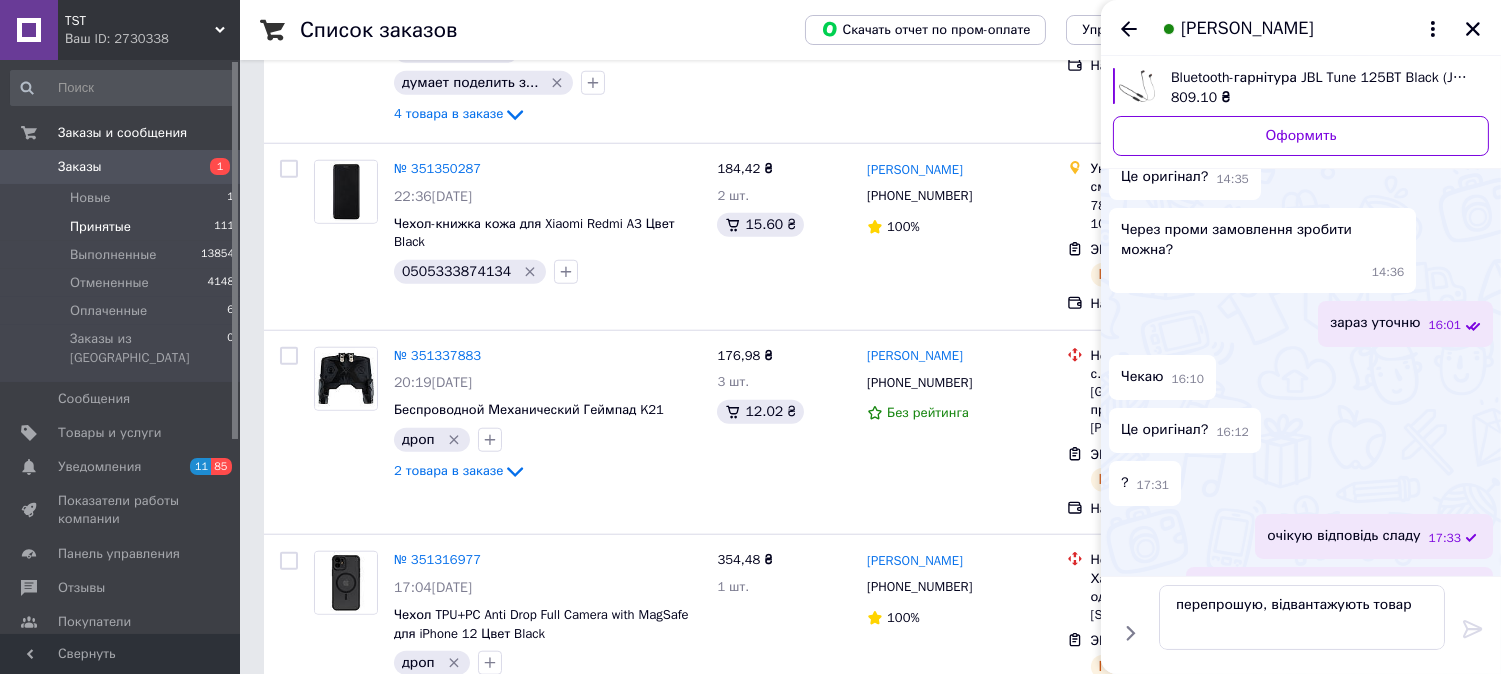 type 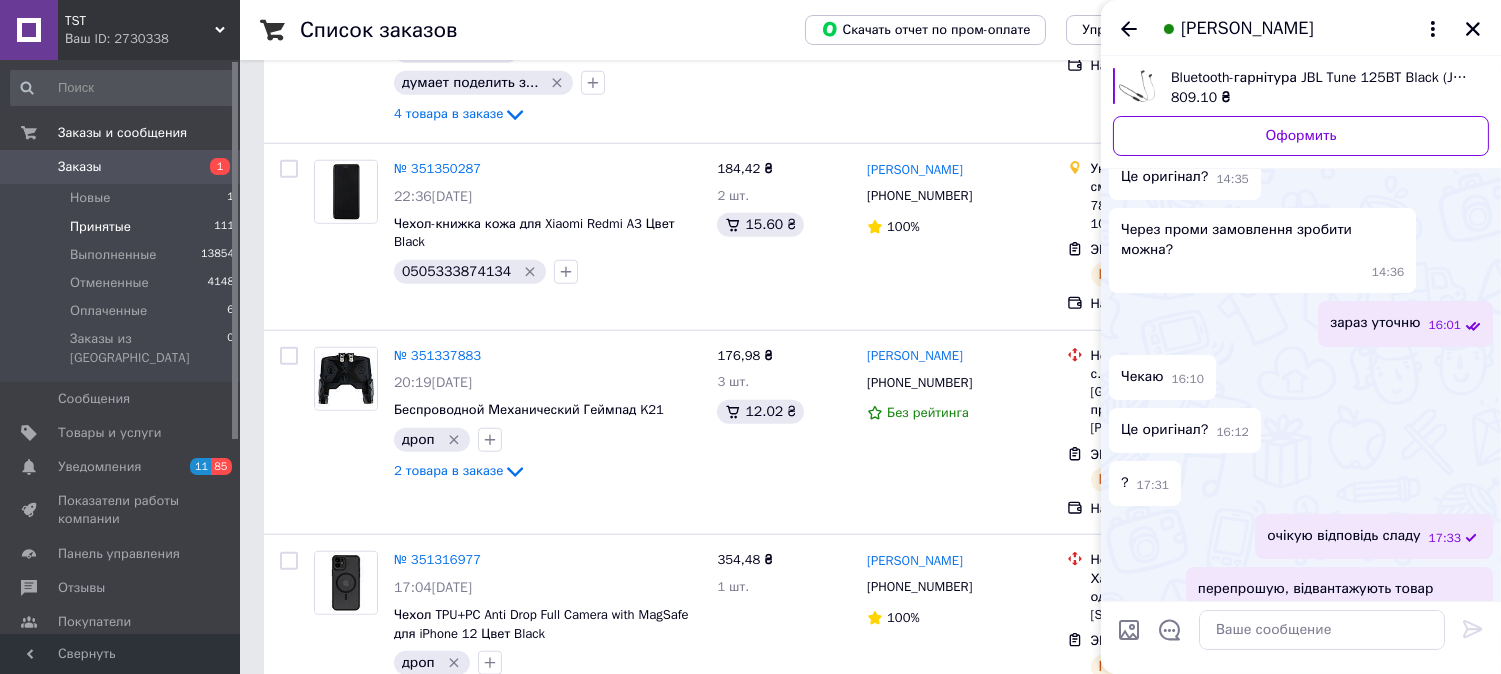 scroll, scrollTop: 347, scrollLeft: 0, axis: vertical 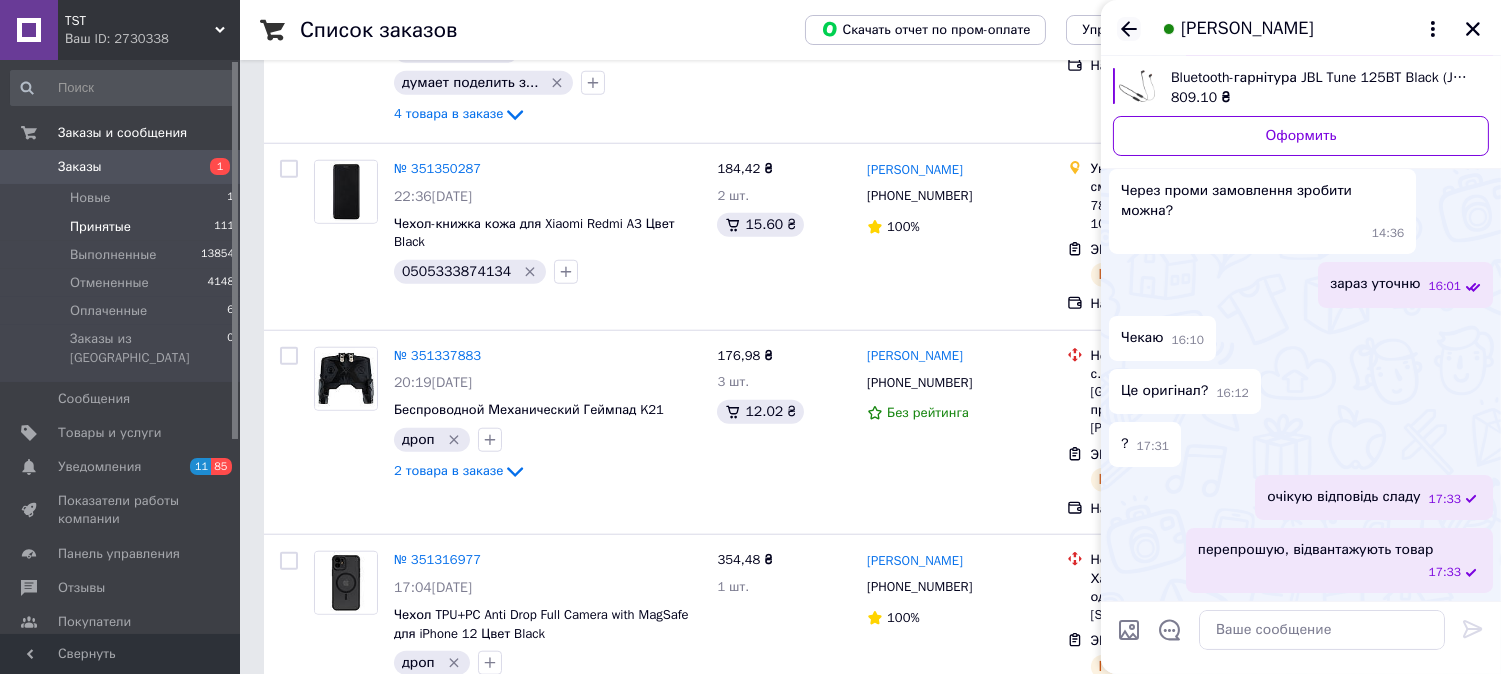 click 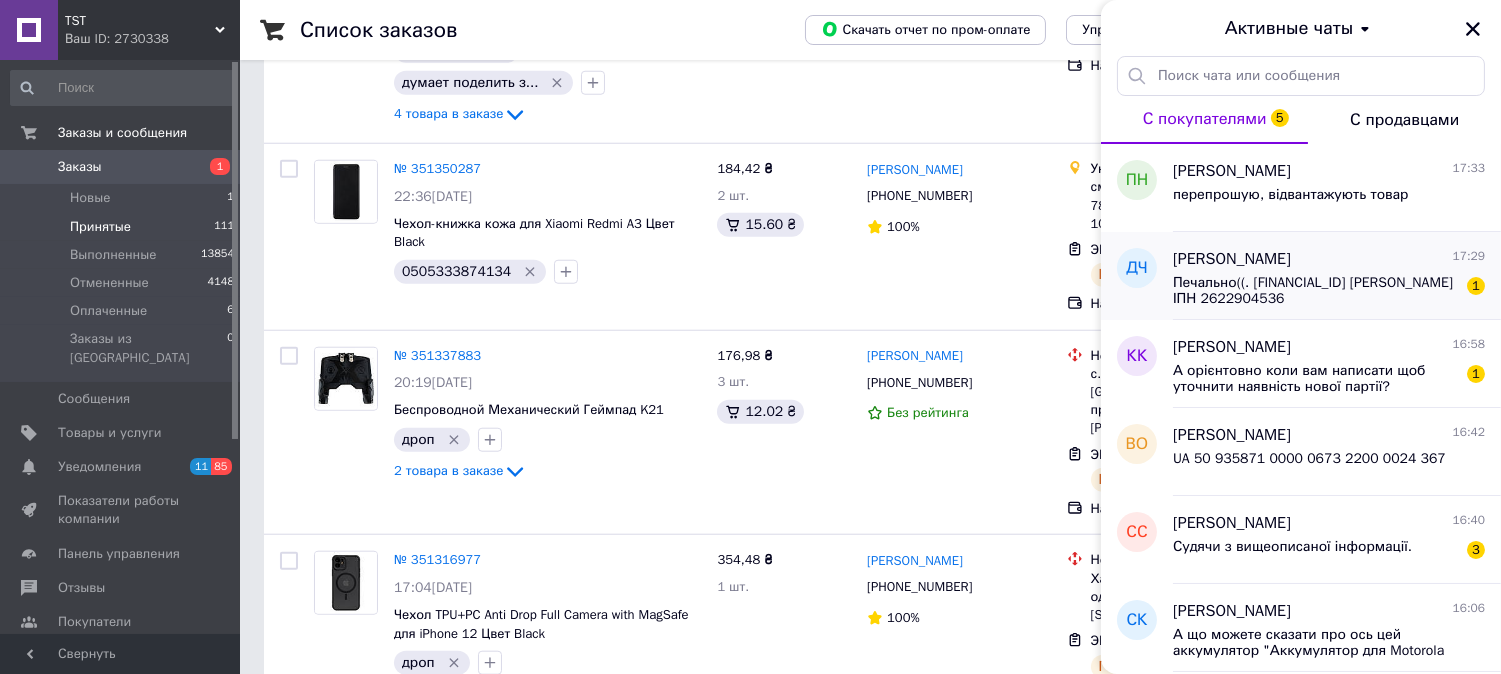 click on "Печально((.    [FINANCIAL_ID]  [PERSON_NAME]     ІПН 2622904536" at bounding box center (1315, 291) 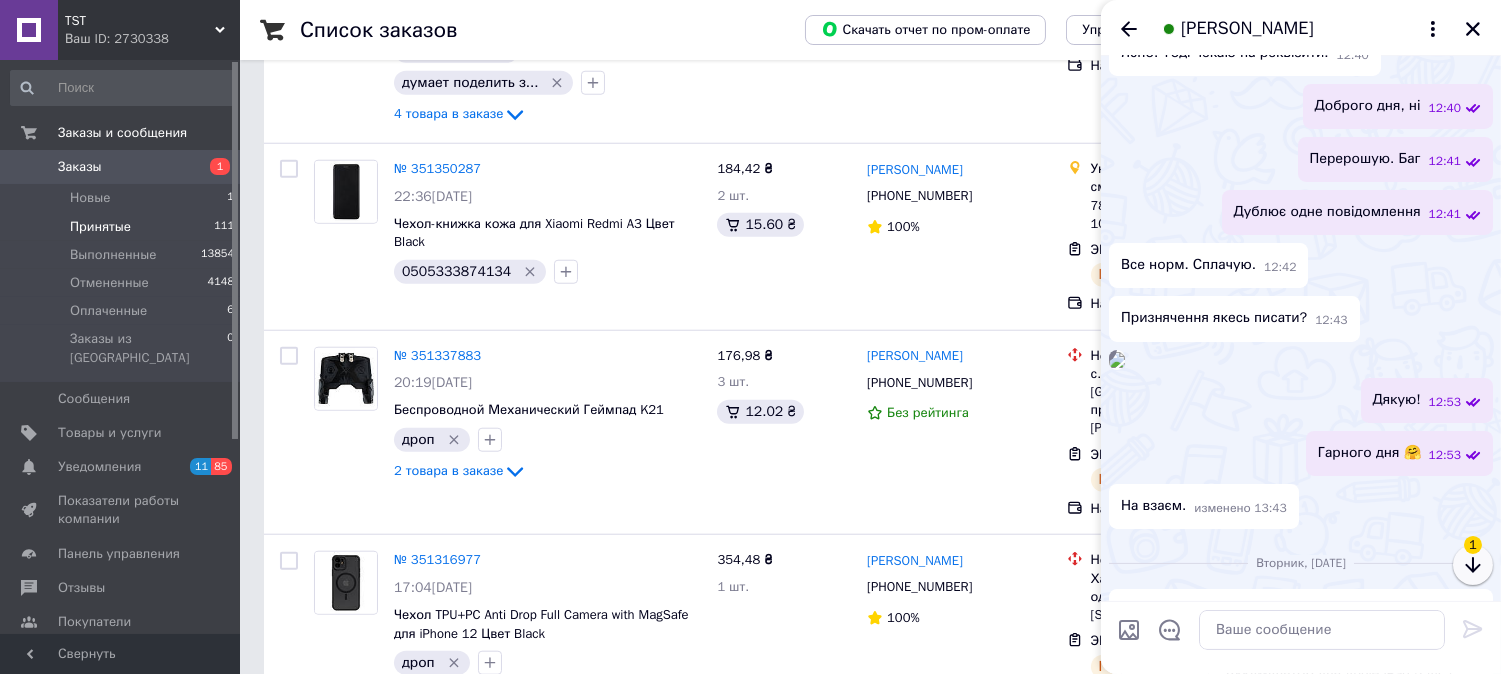 click 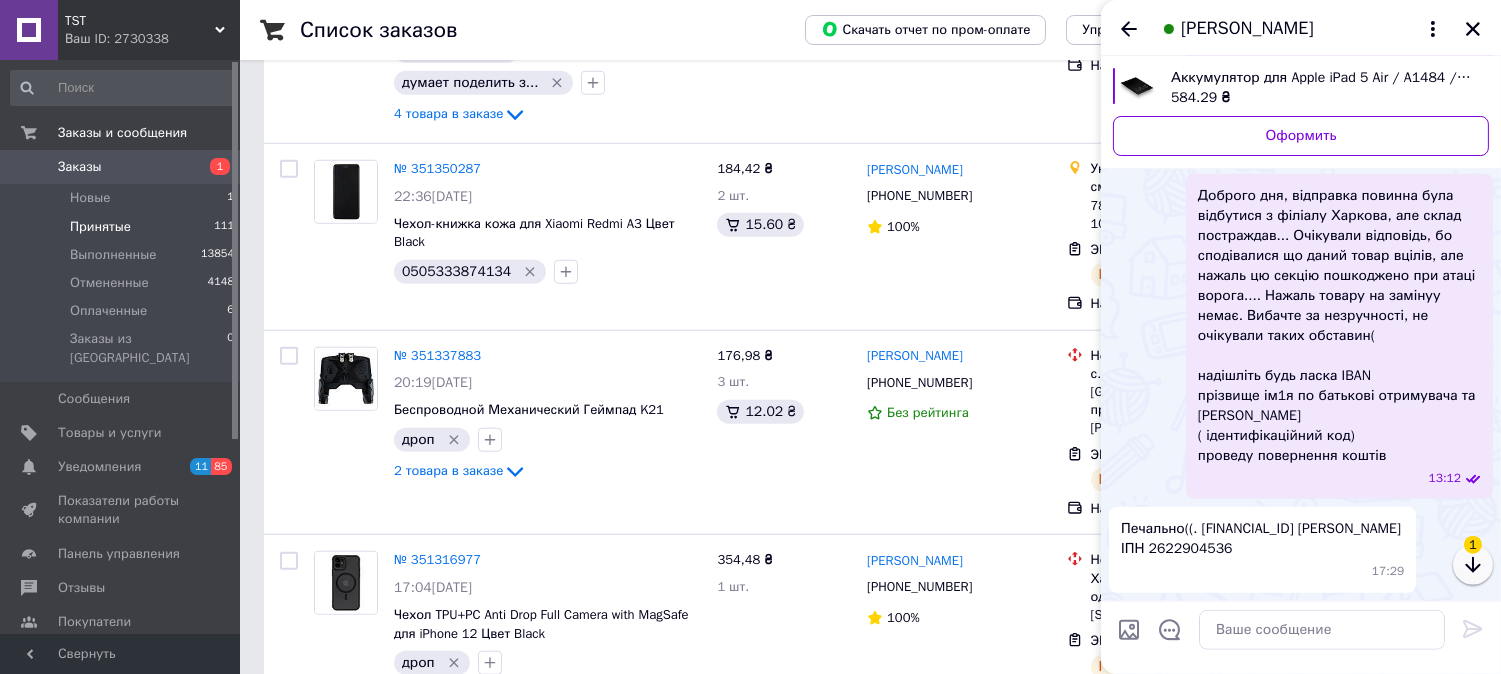 click at bounding box center [1473, 565] 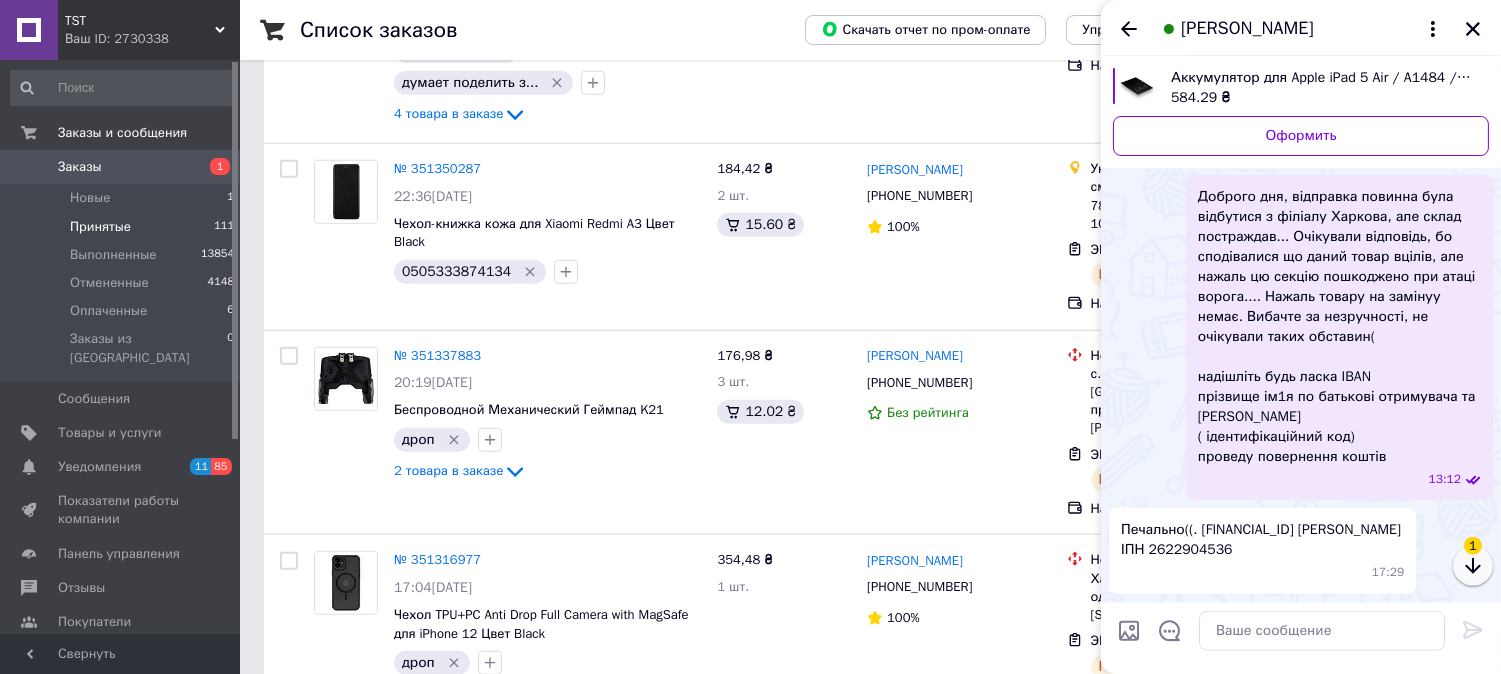 click 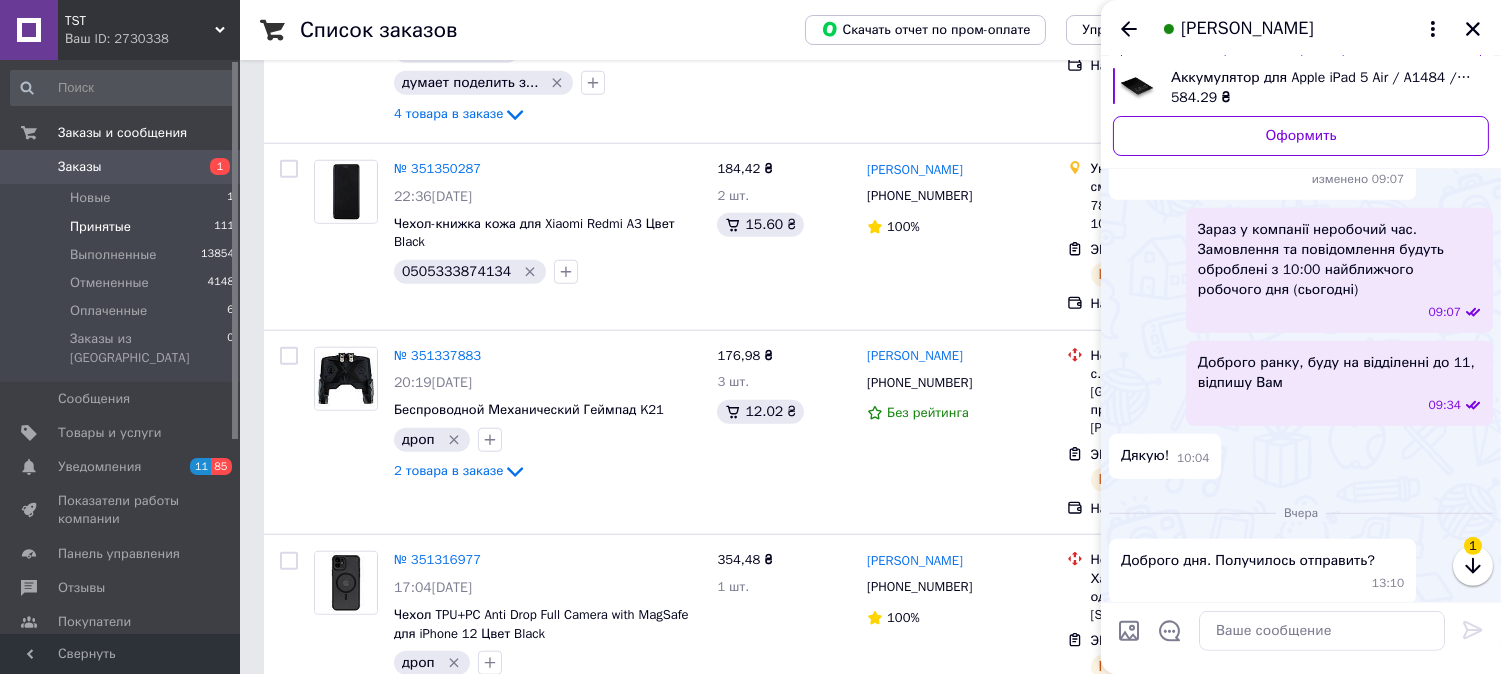 scroll, scrollTop: 2018, scrollLeft: 0, axis: vertical 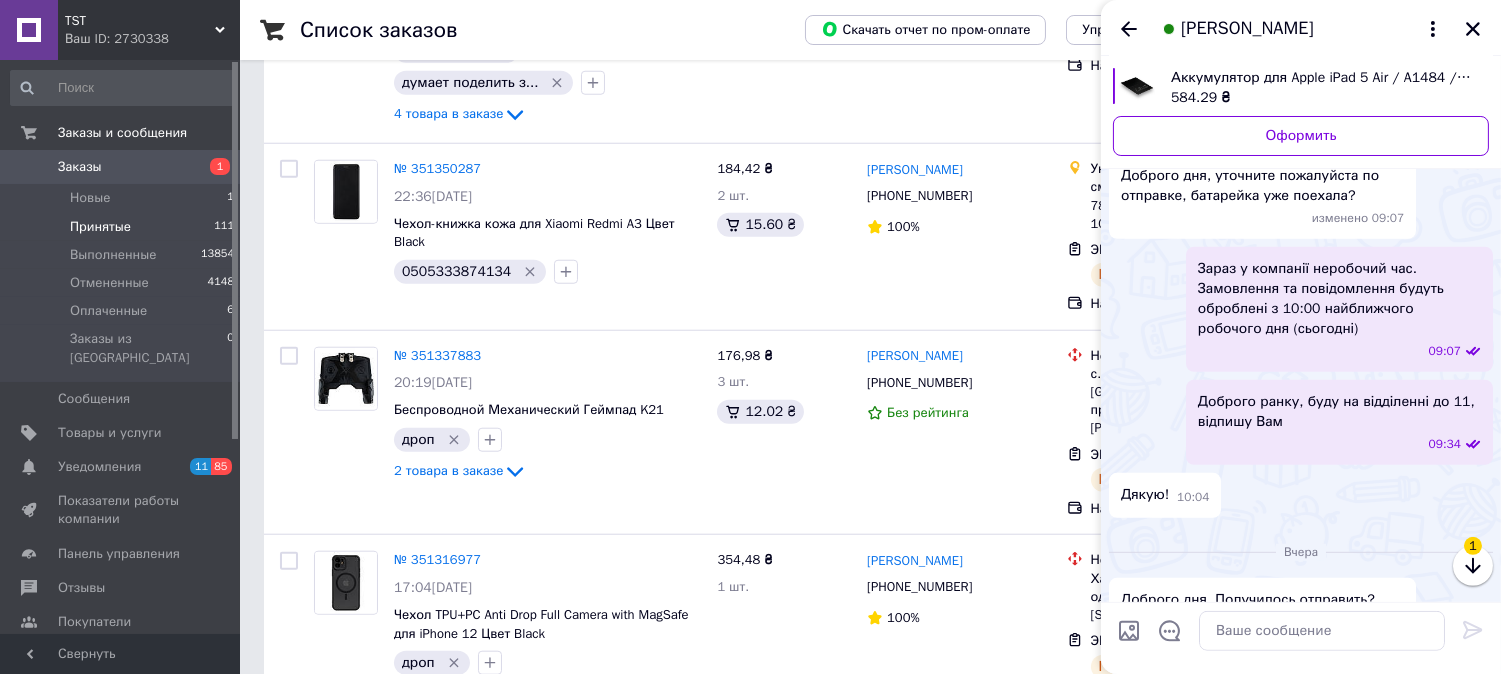 click 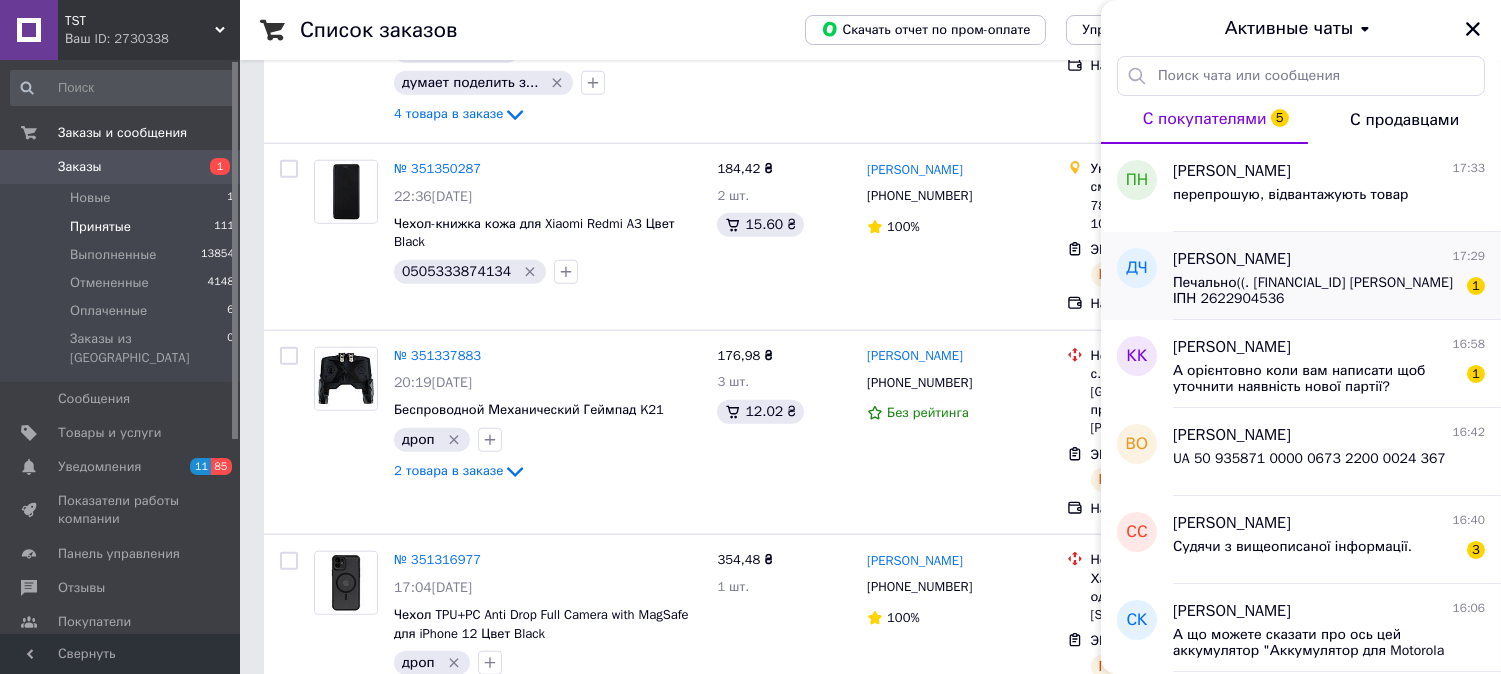 click on "Печально((.    [FINANCIAL_ID]  [PERSON_NAME]     ІПН 2622904536" at bounding box center [1315, 291] 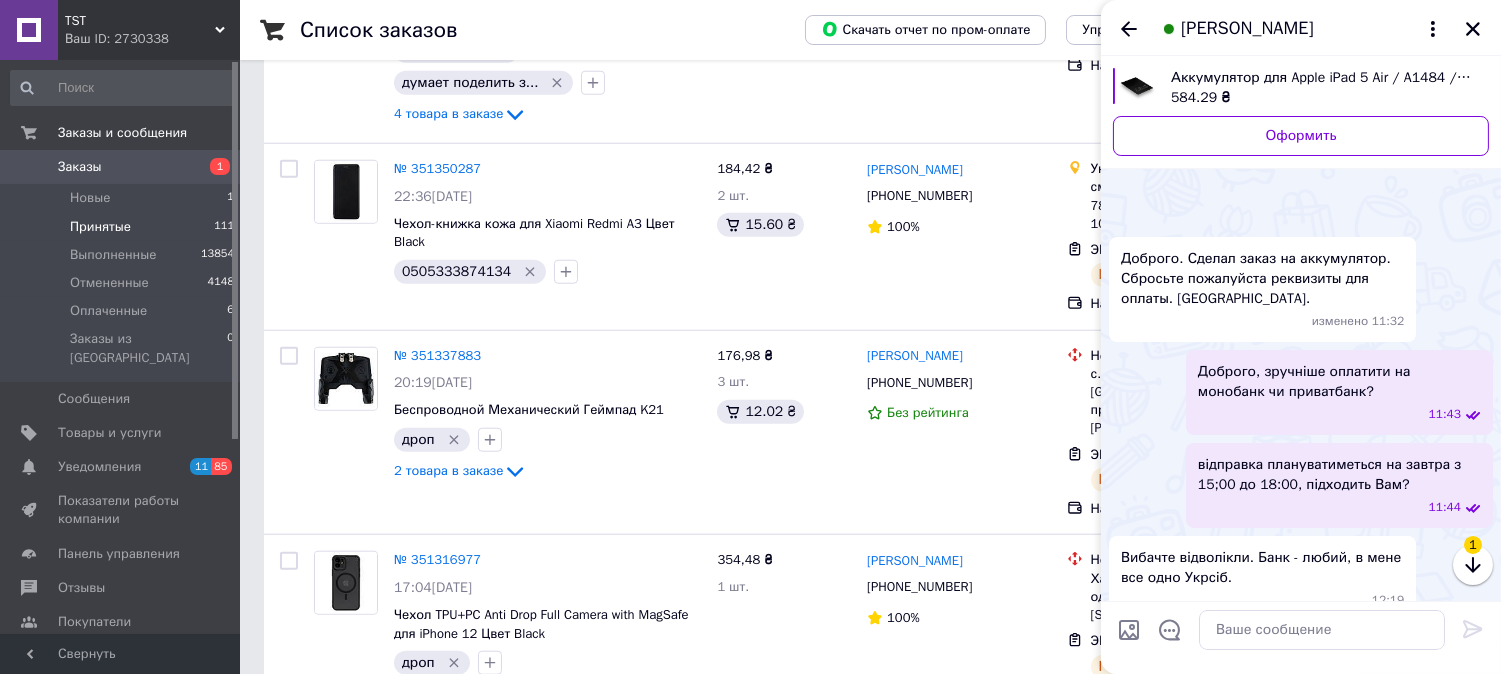 scroll, scrollTop: 2354, scrollLeft: 0, axis: vertical 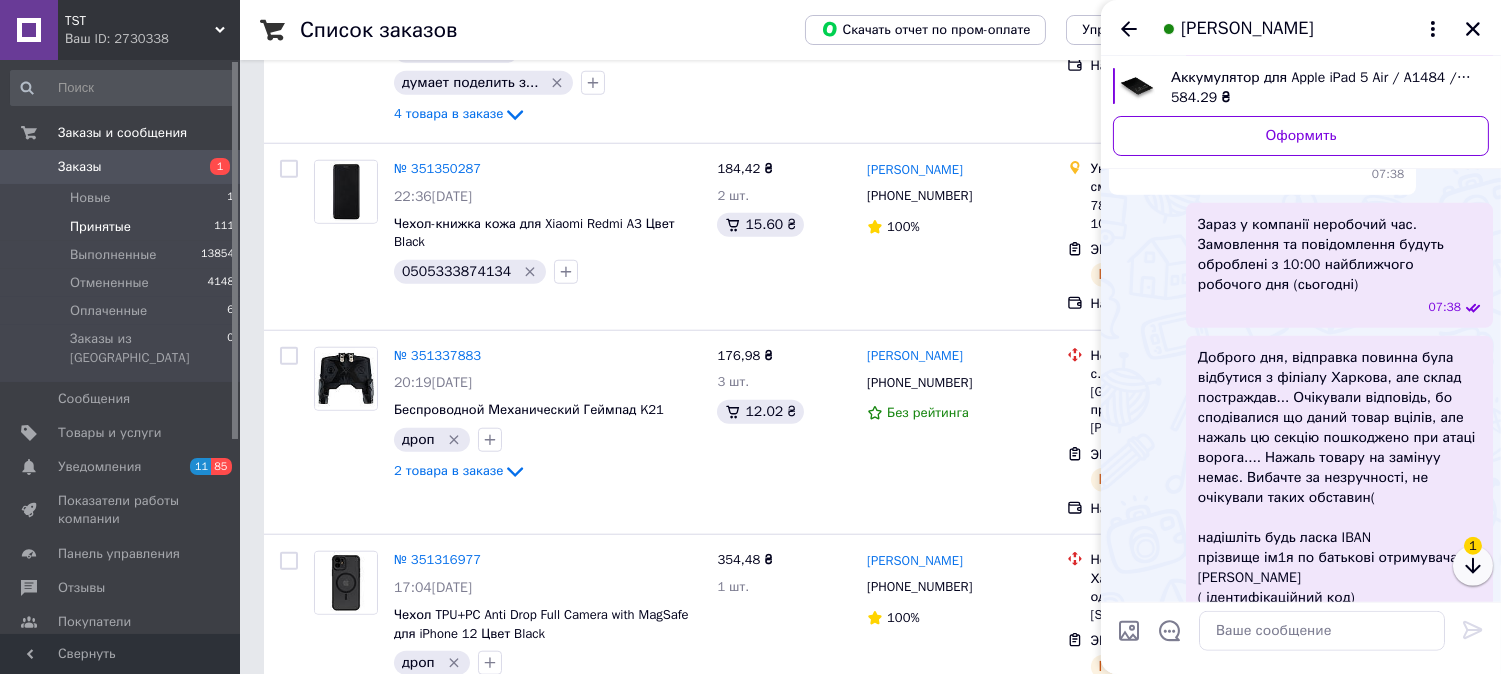 click 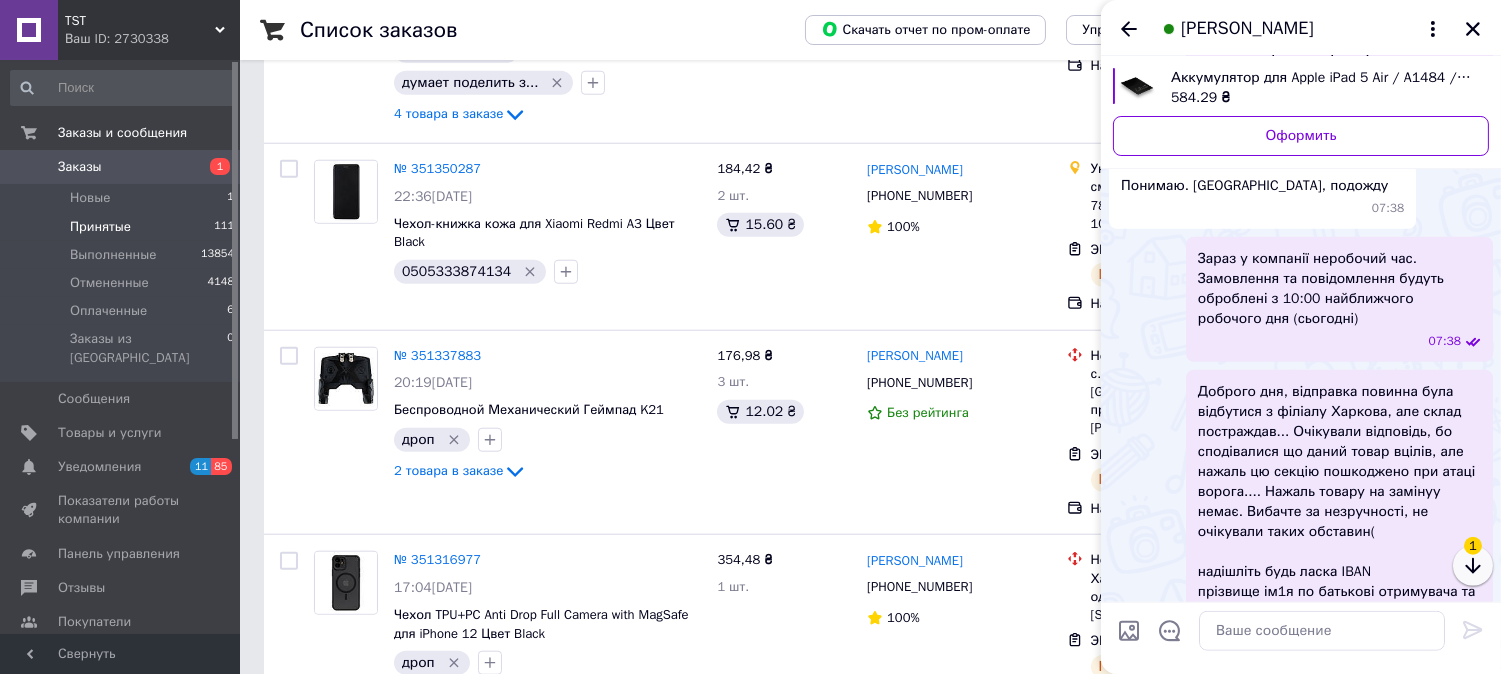 click 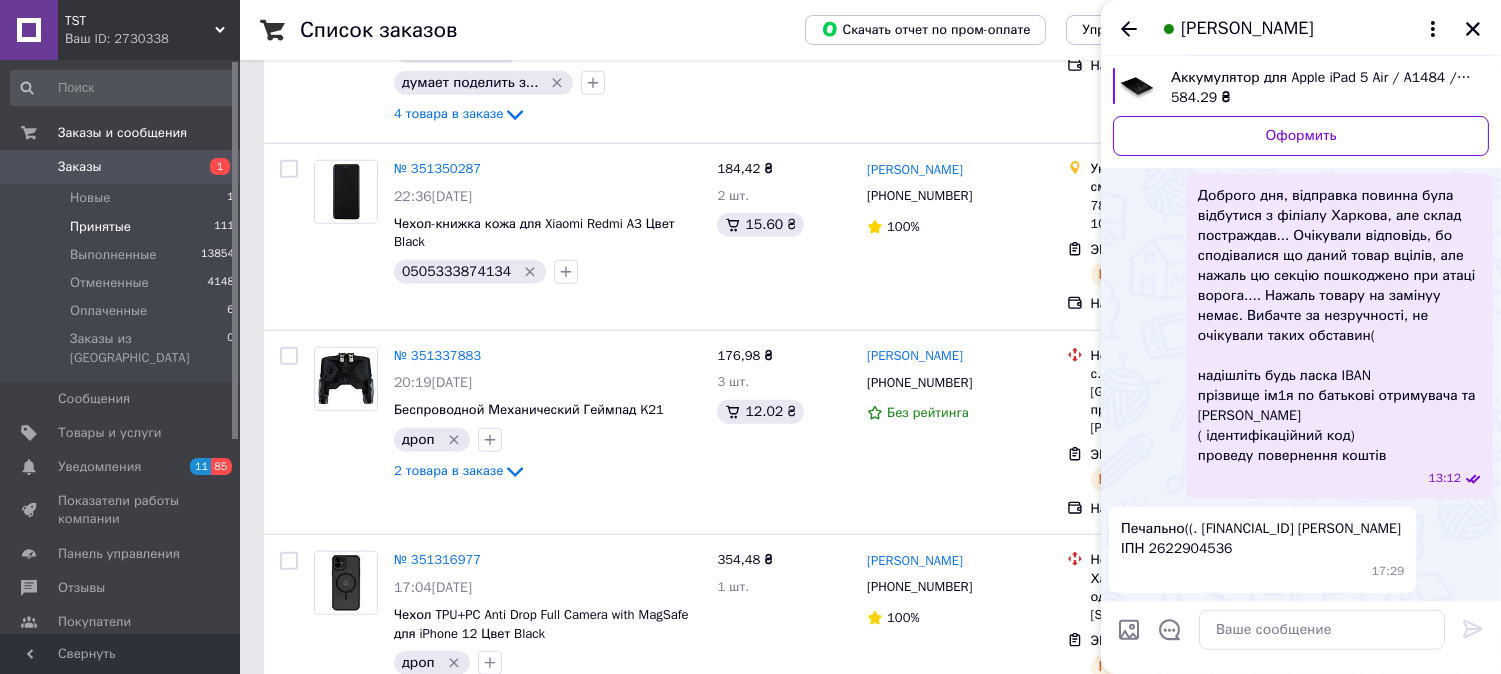 scroll, scrollTop: 3581, scrollLeft: 0, axis: vertical 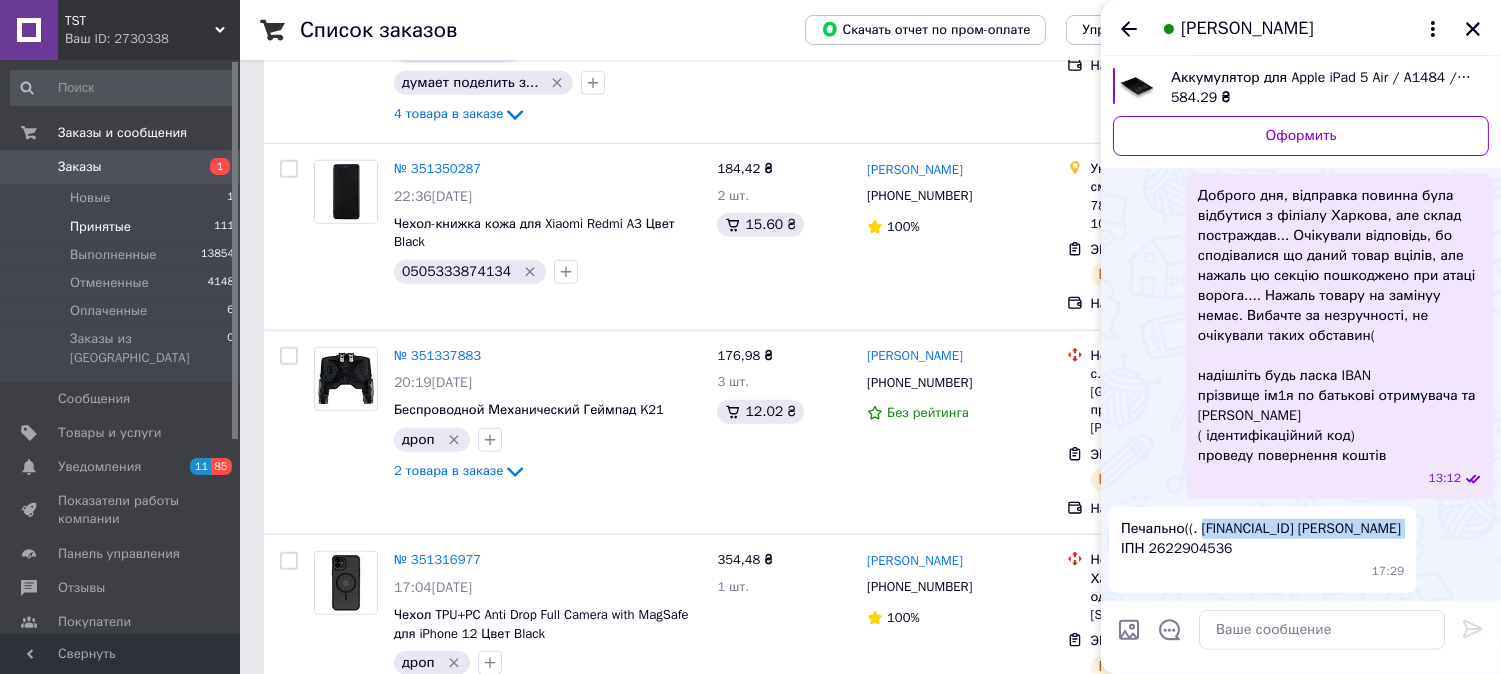 drag, startPoint x: 1193, startPoint y: 524, endPoint x: 1211, endPoint y: 498, distance: 31.622776 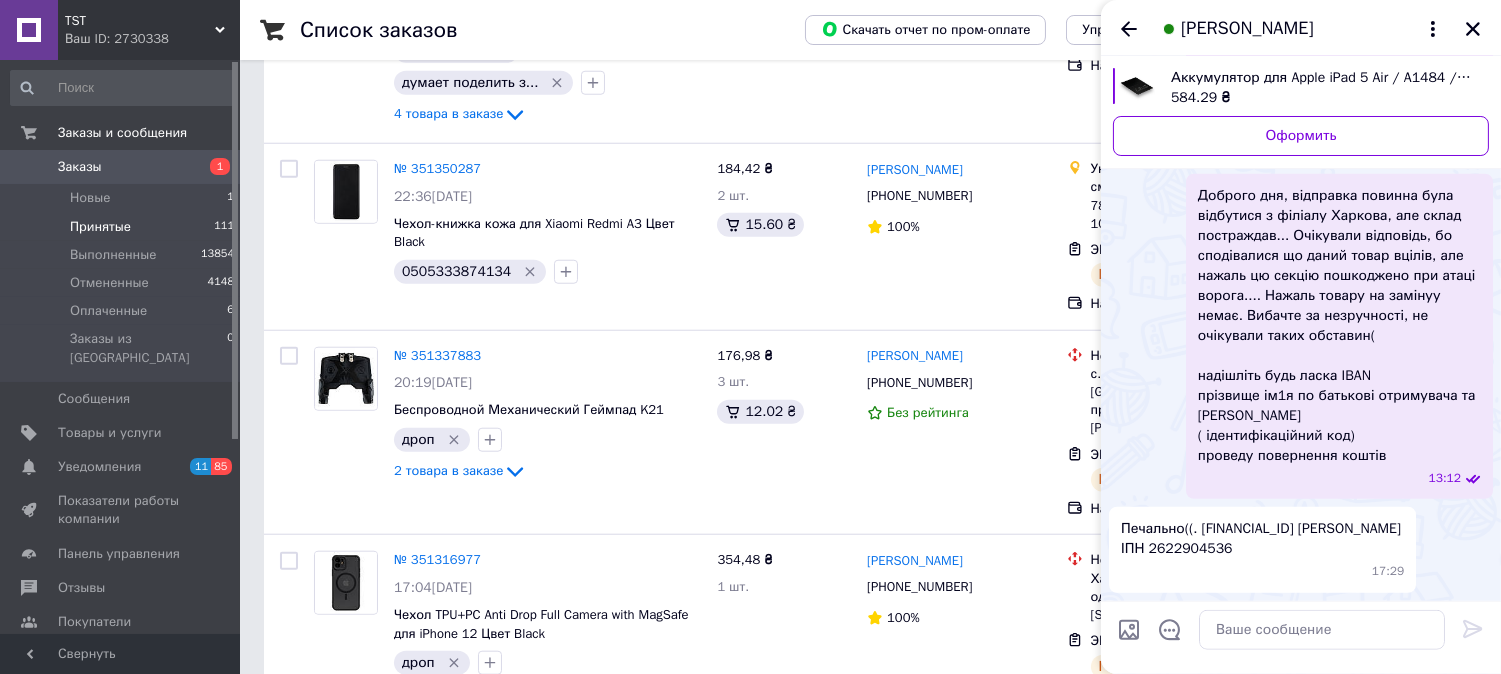 drag, startPoint x: 1215, startPoint y: 492, endPoint x: 1223, endPoint y: 537, distance: 45.705578 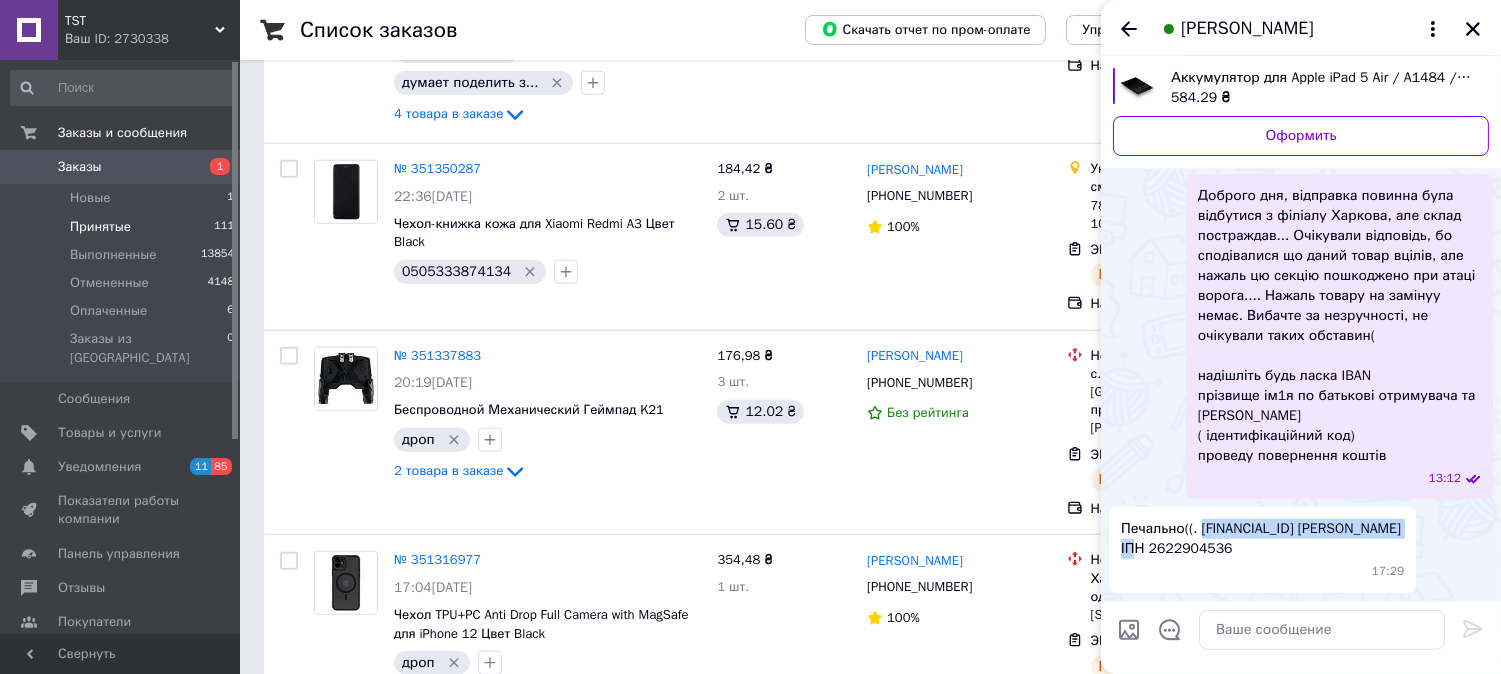 drag, startPoint x: 1204, startPoint y: 528, endPoint x: 1207, endPoint y: 493, distance: 35.128338 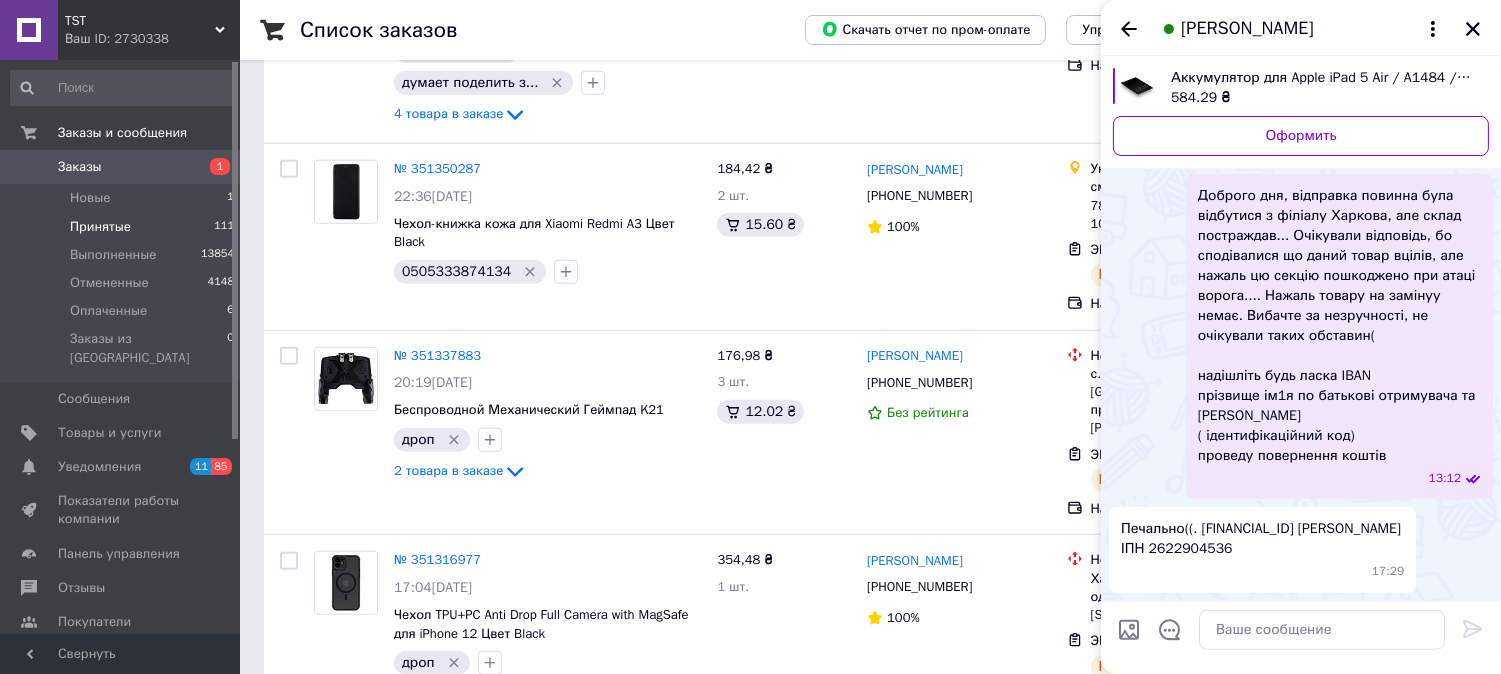 click on "Печально((.    [FINANCIAL_ID]  [PERSON_NAME]     ІПН 2622904536" at bounding box center (1262, 539) 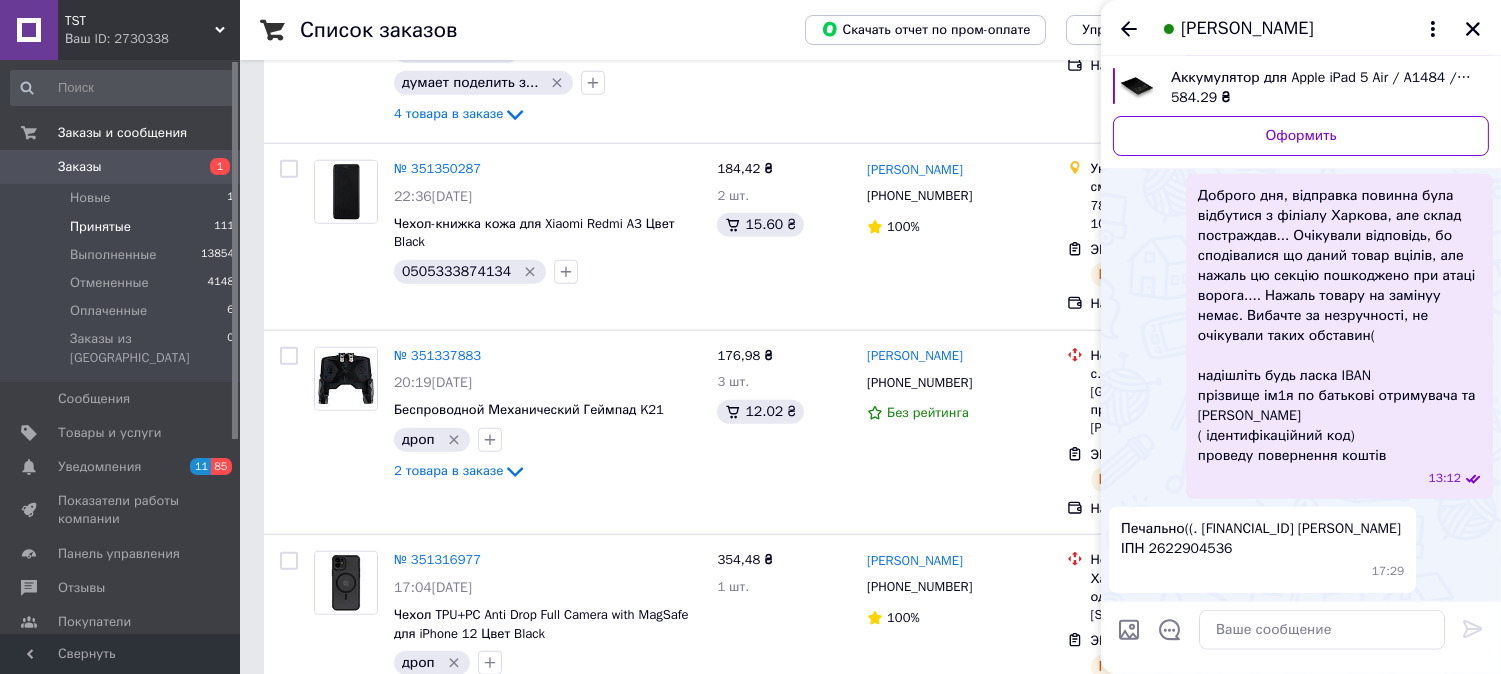 copy on "2622904536" 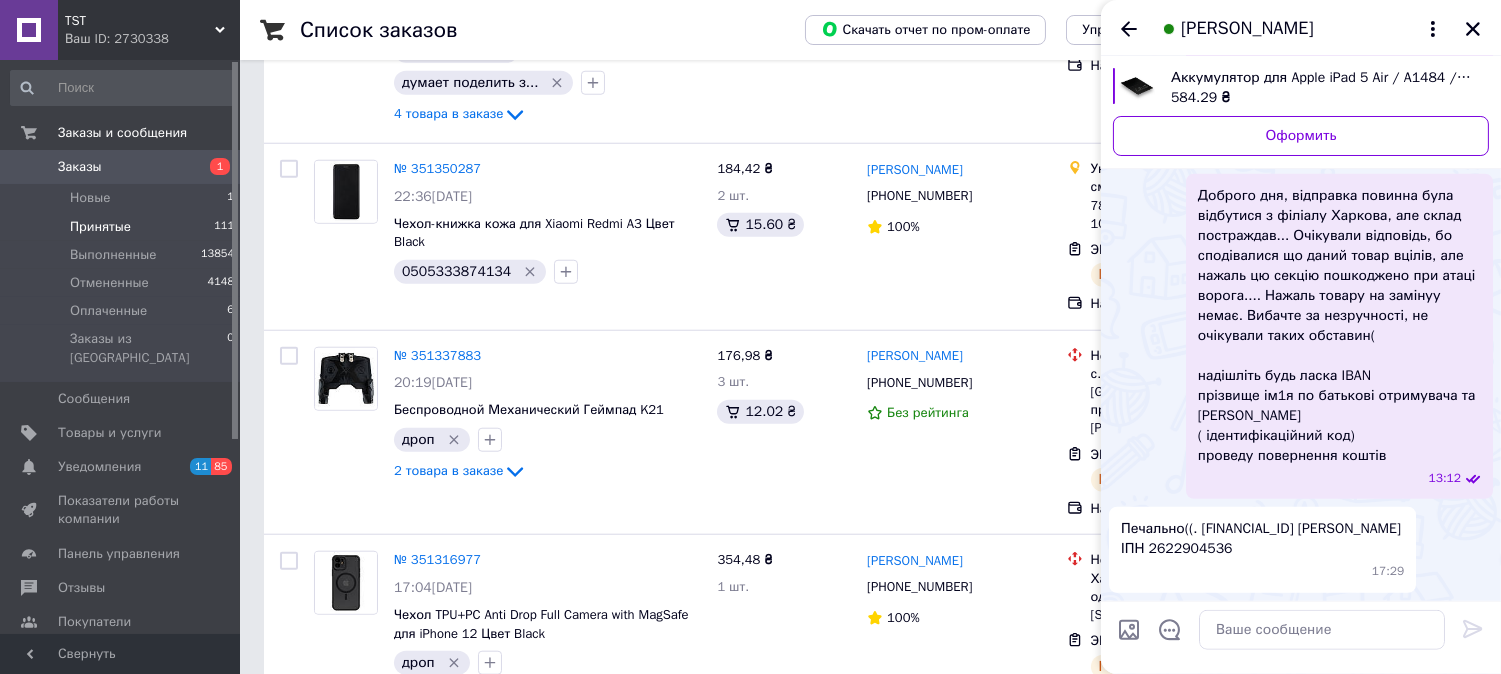 drag, startPoint x: 1395, startPoint y: 525, endPoint x: 1210, endPoint y: 523, distance: 185.0108 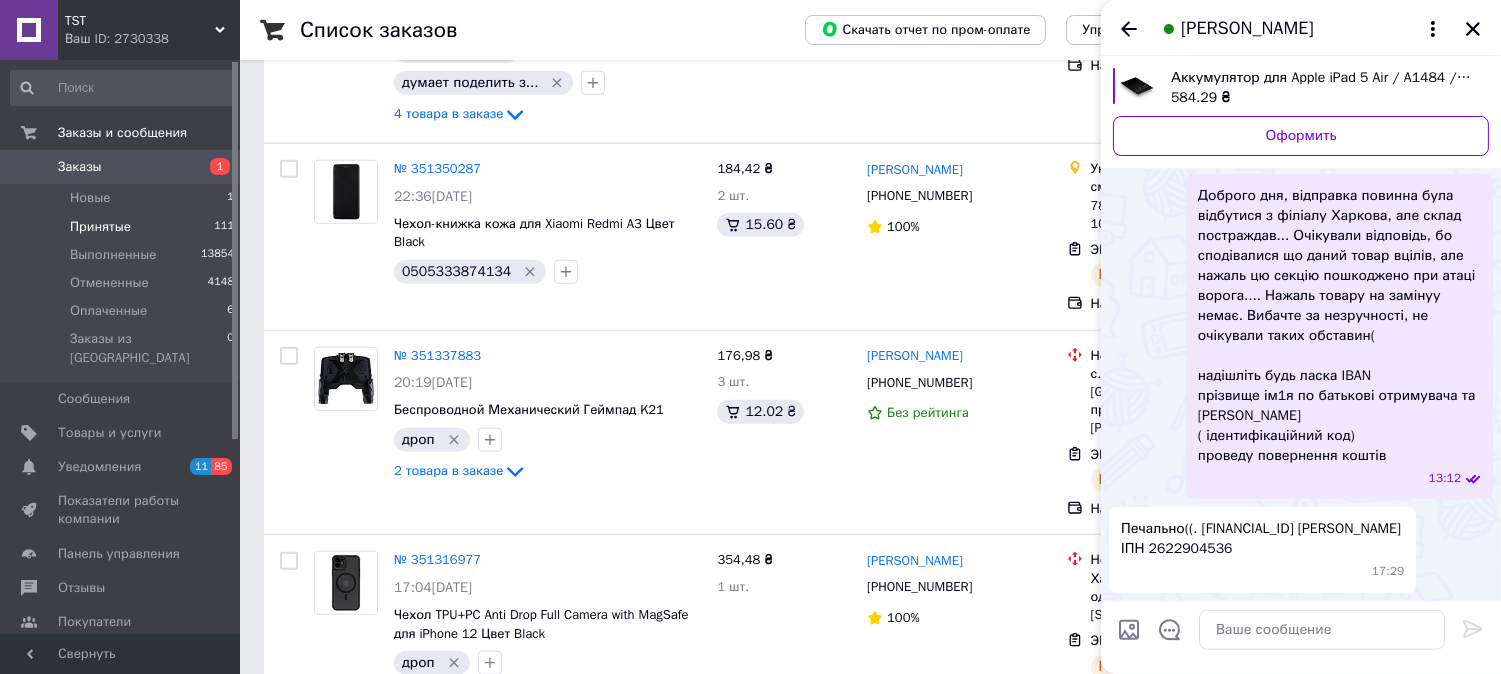 copy on "[PERSON_NAME]" 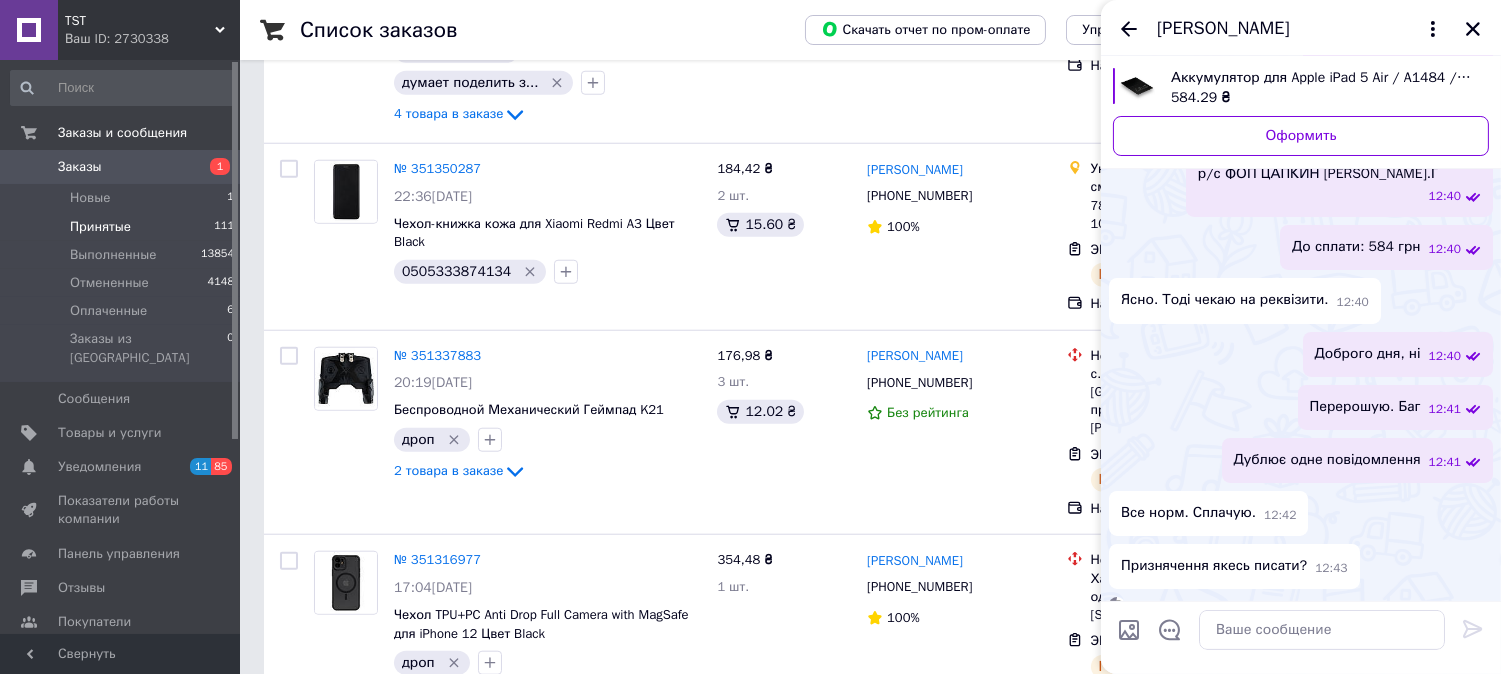 scroll, scrollTop: 1247, scrollLeft: 0, axis: vertical 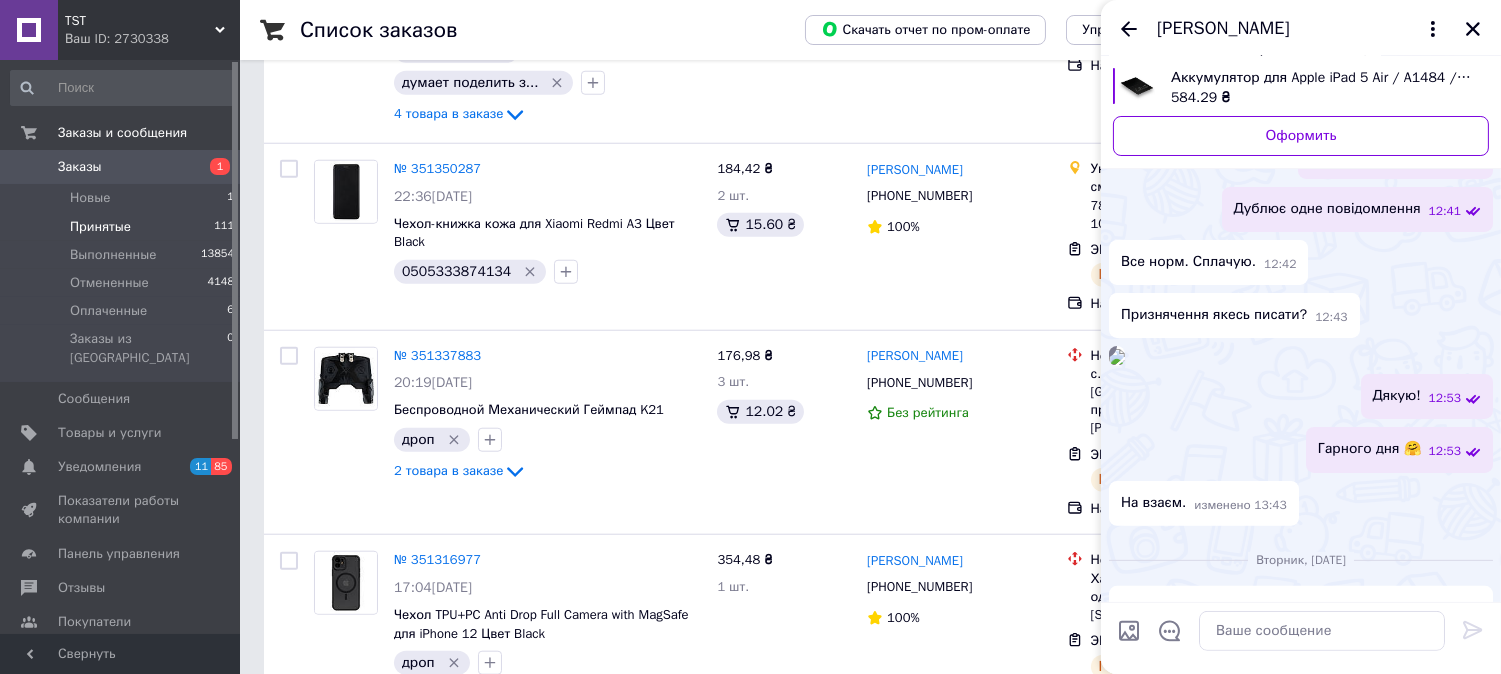 click at bounding box center (1117, 357) 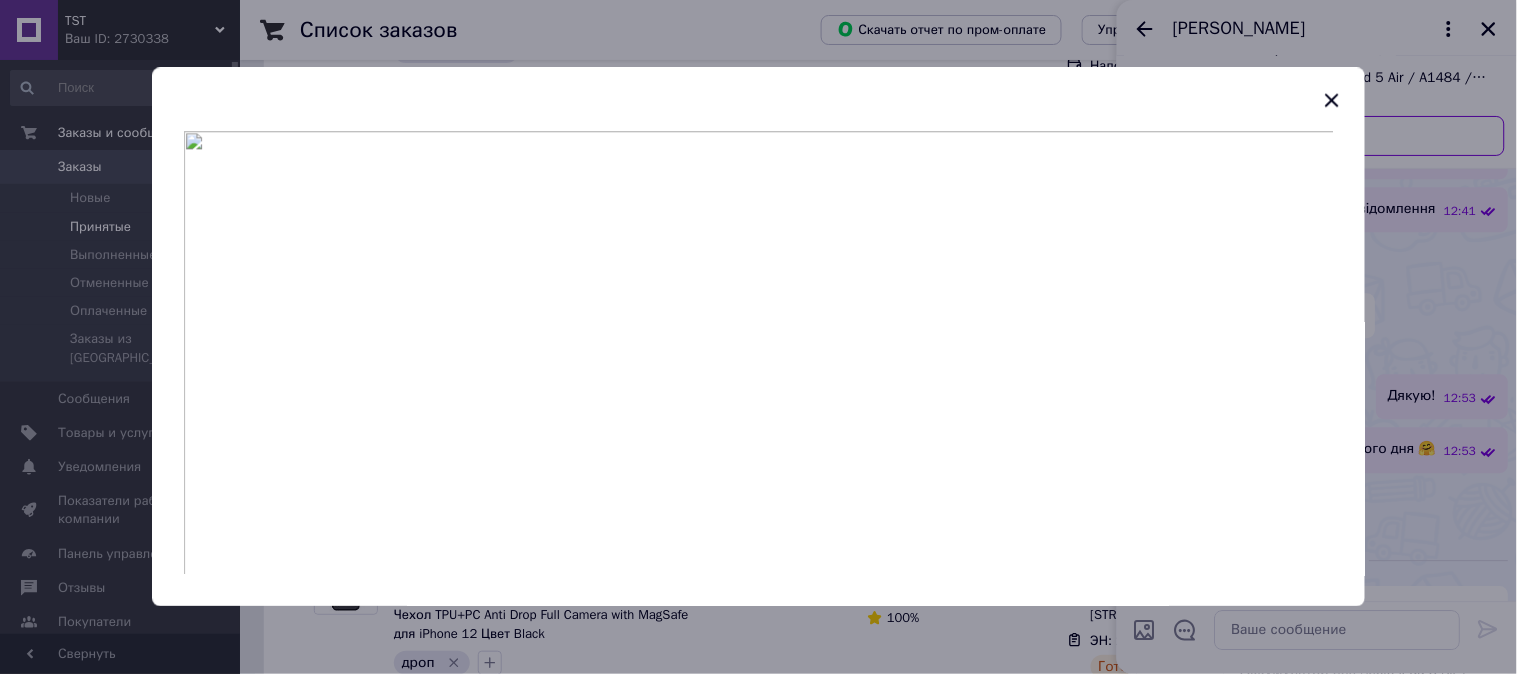 click at bounding box center [758, 337] 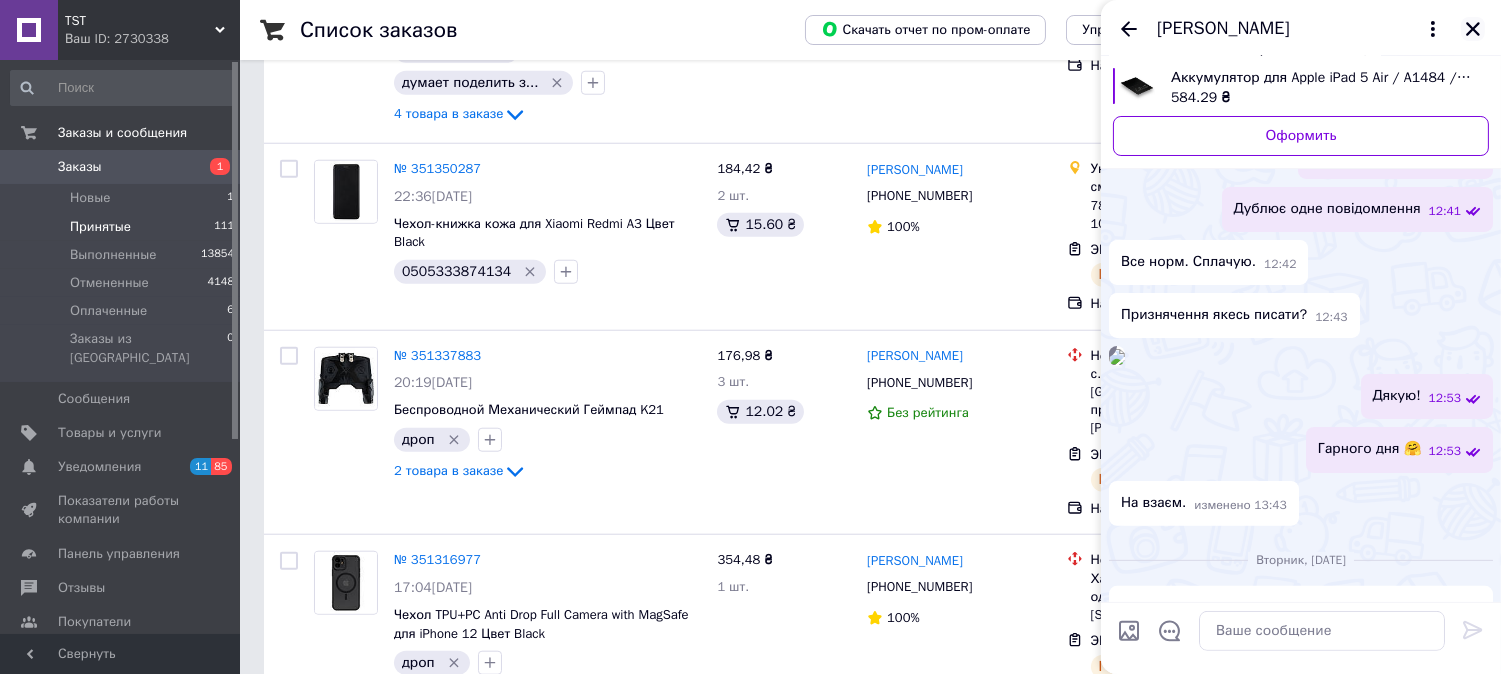 click 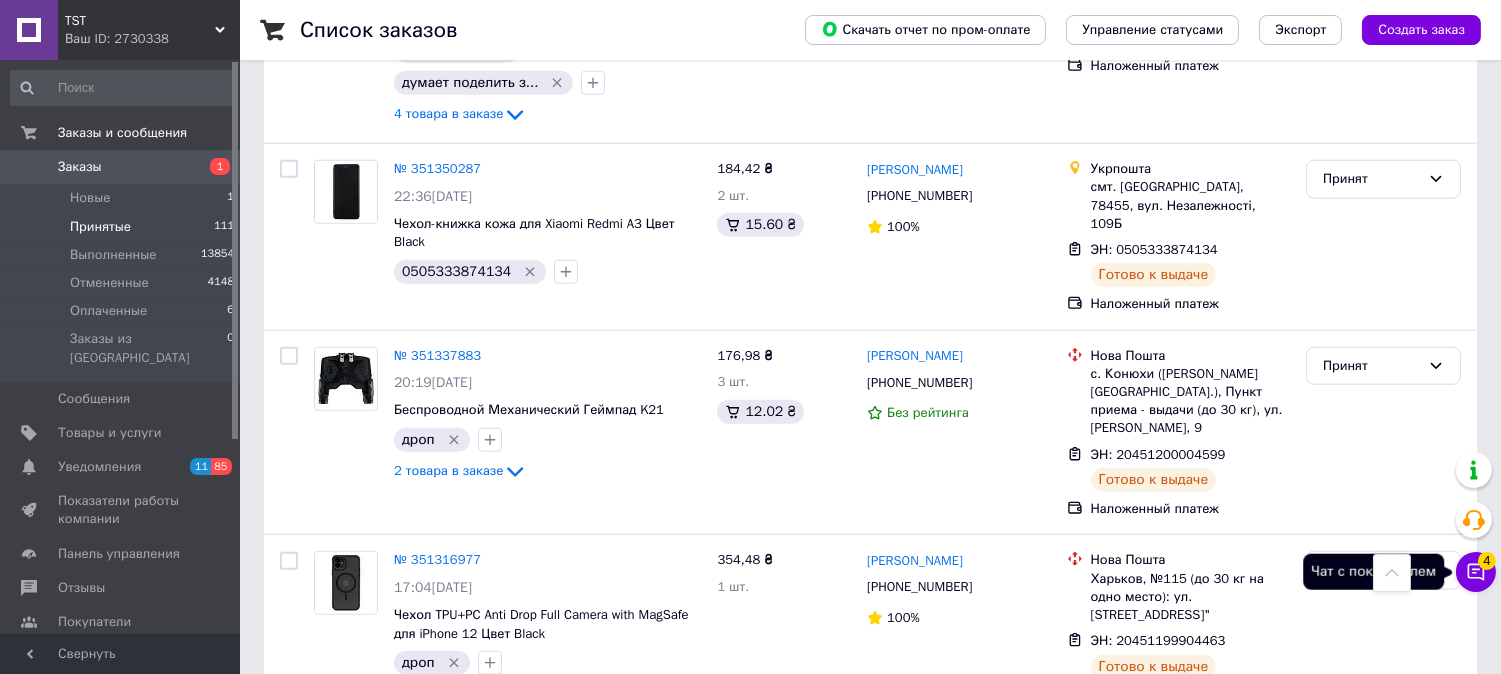 click on "Чат с покупателем 4" at bounding box center (1476, 572) 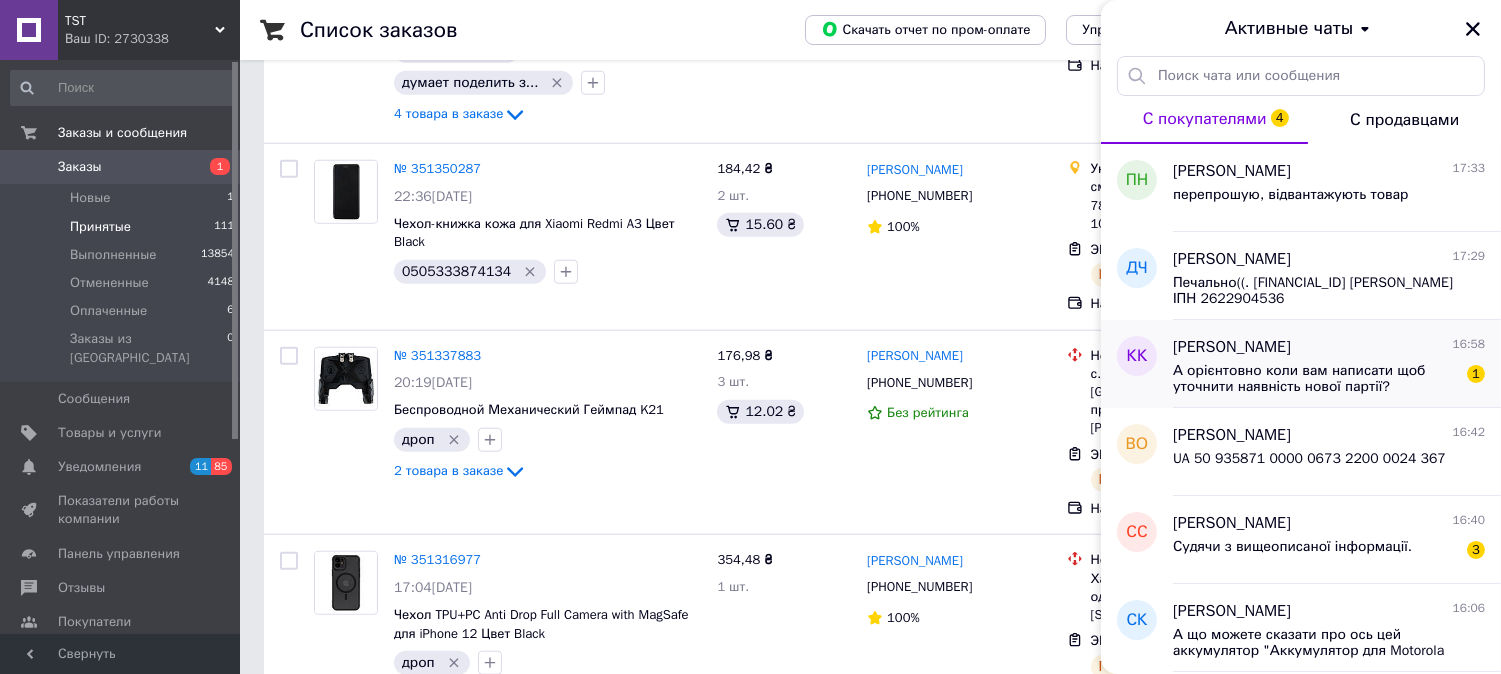 click on "А орієнтовно коли вам написати щоб уточнити наявність нової партії?" at bounding box center [1315, 379] 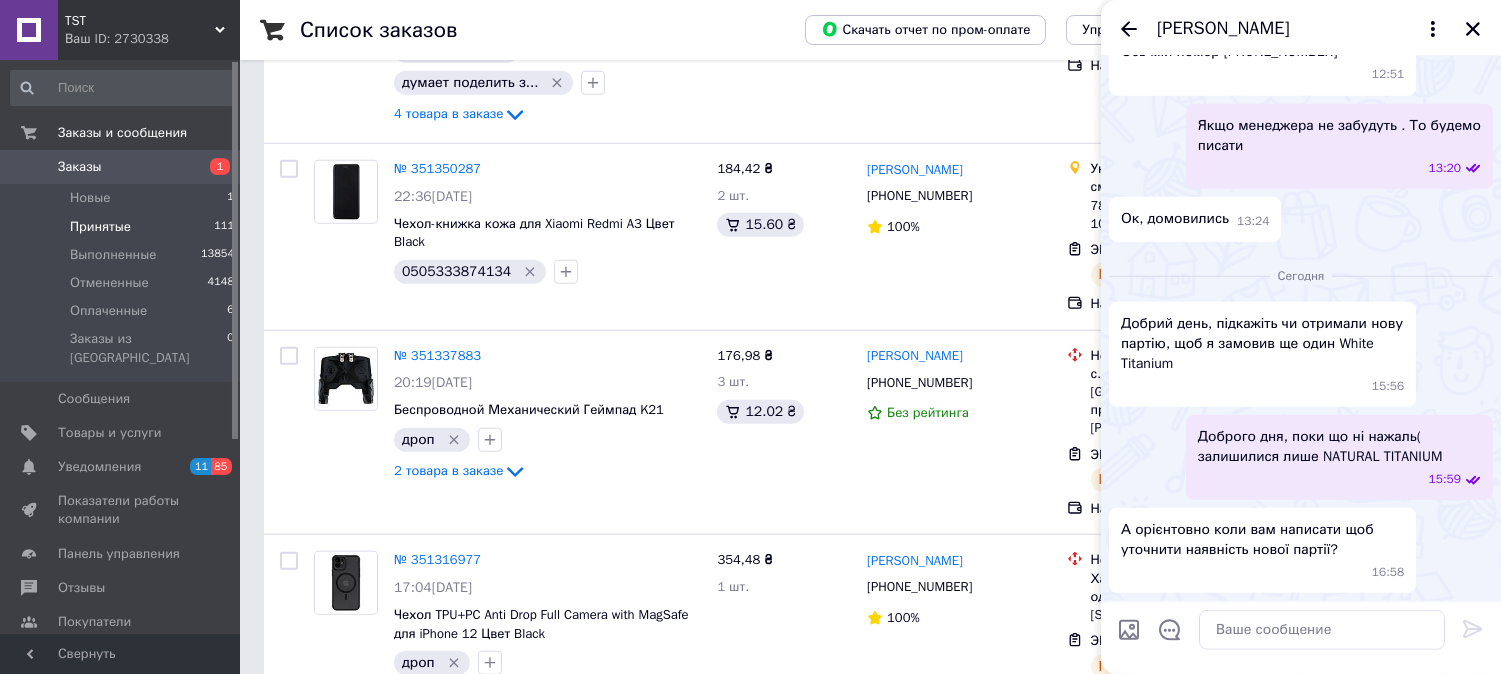 scroll, scrollTop: 2634, scrollLeft: 0, axis: vertical 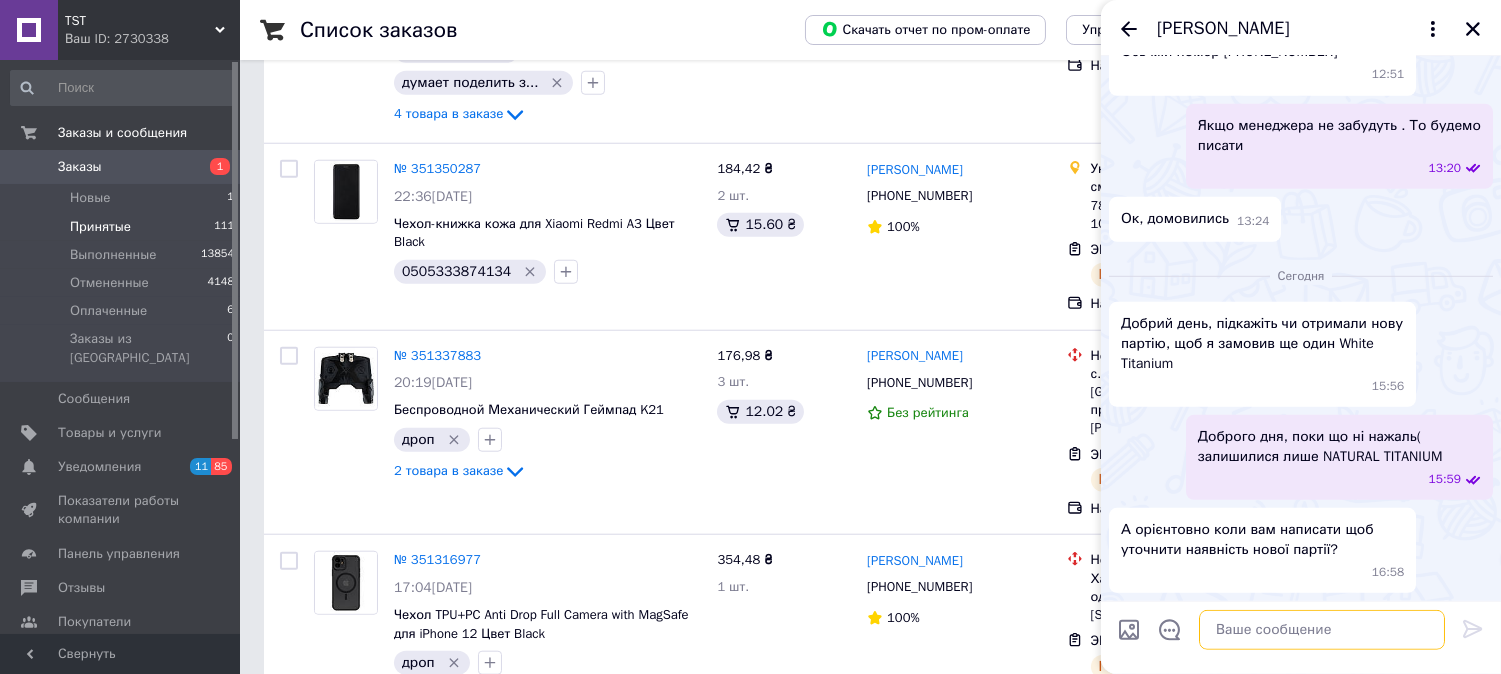 click at bounding box center (1322, 630) 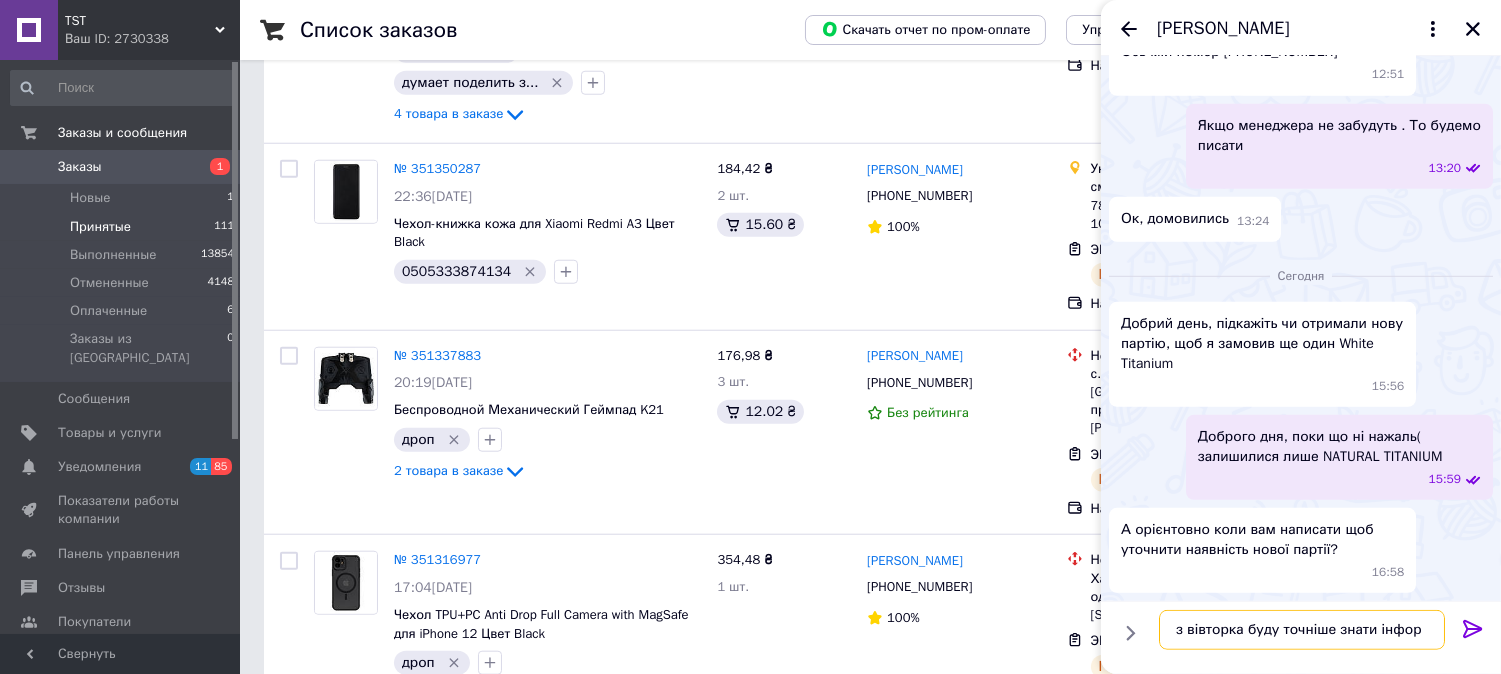 scroll, scrollTop: 2, scrollLeft: 0, axis: vertical 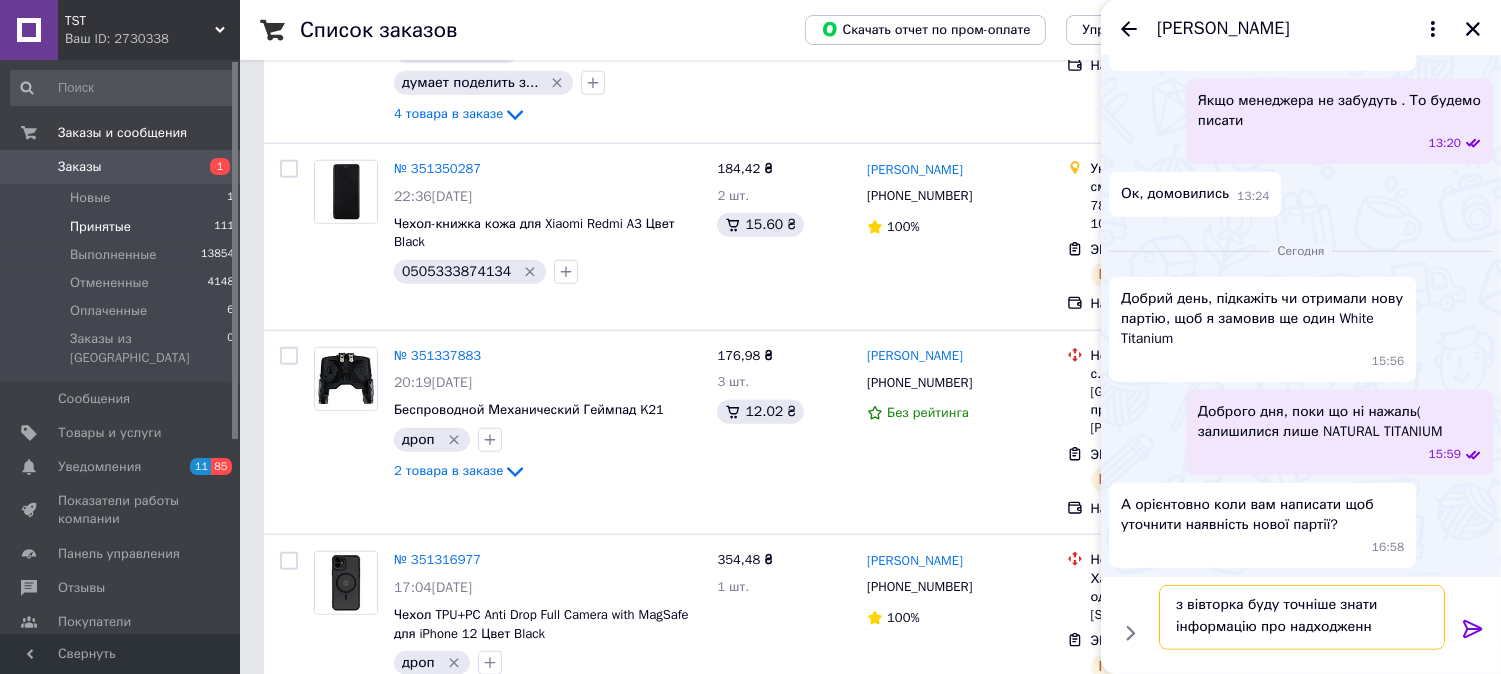 type on "з вівторка буду точніше знати інформацію про надходження" 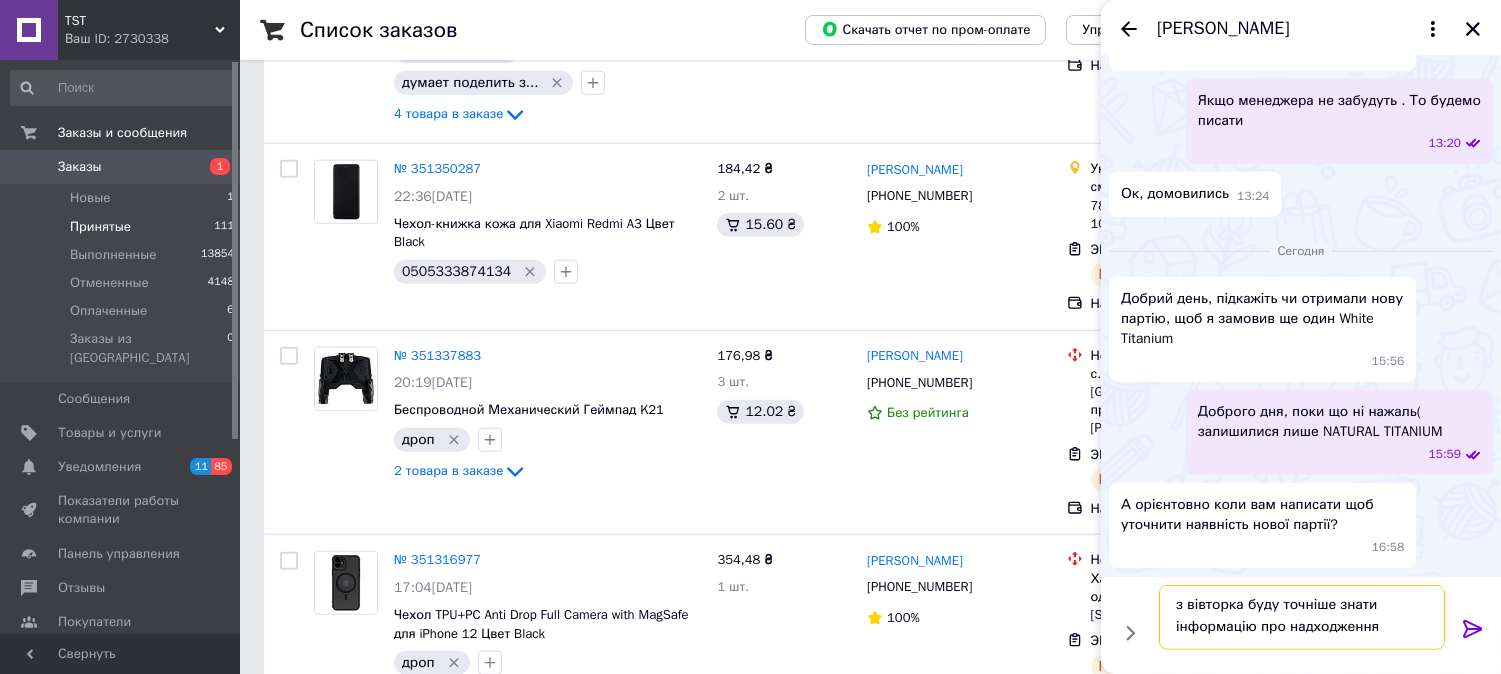 type 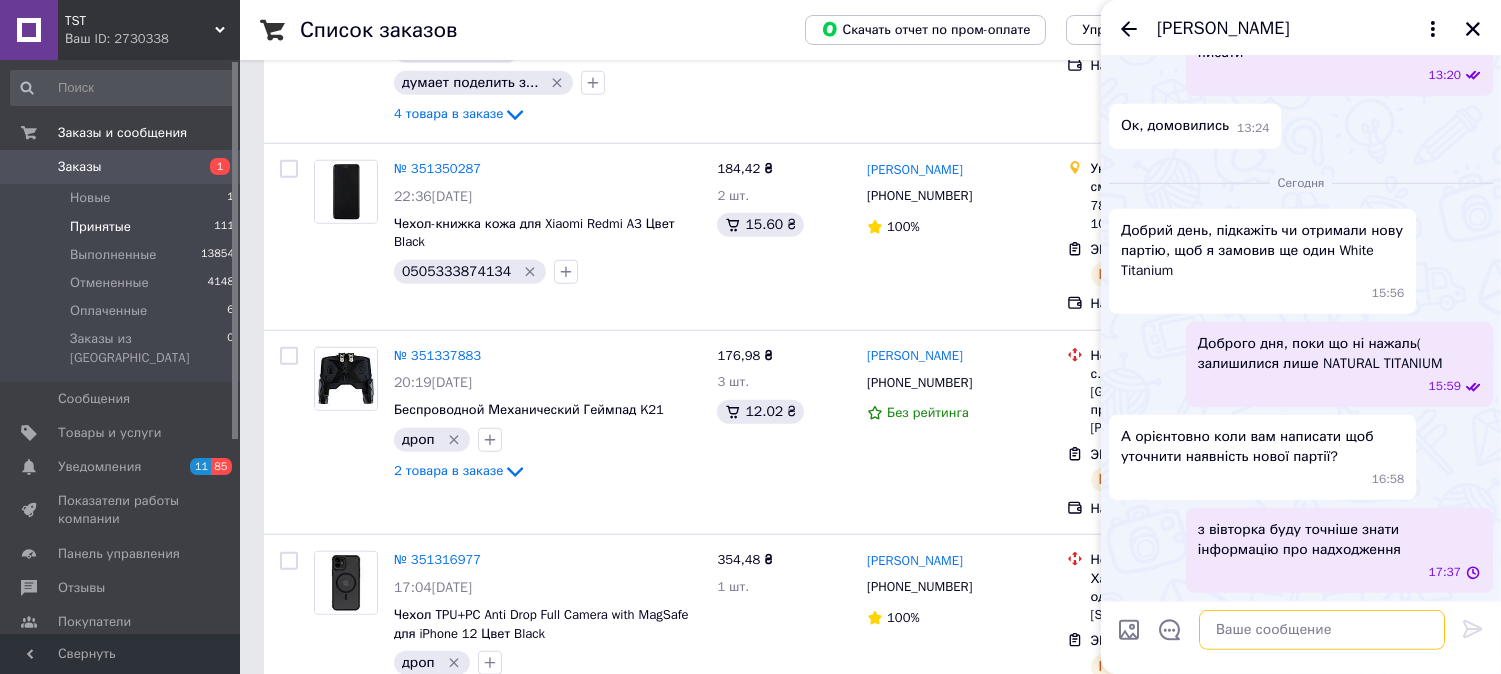 scroll, scrollTop: 0, scrollLeft: 0, axis: both 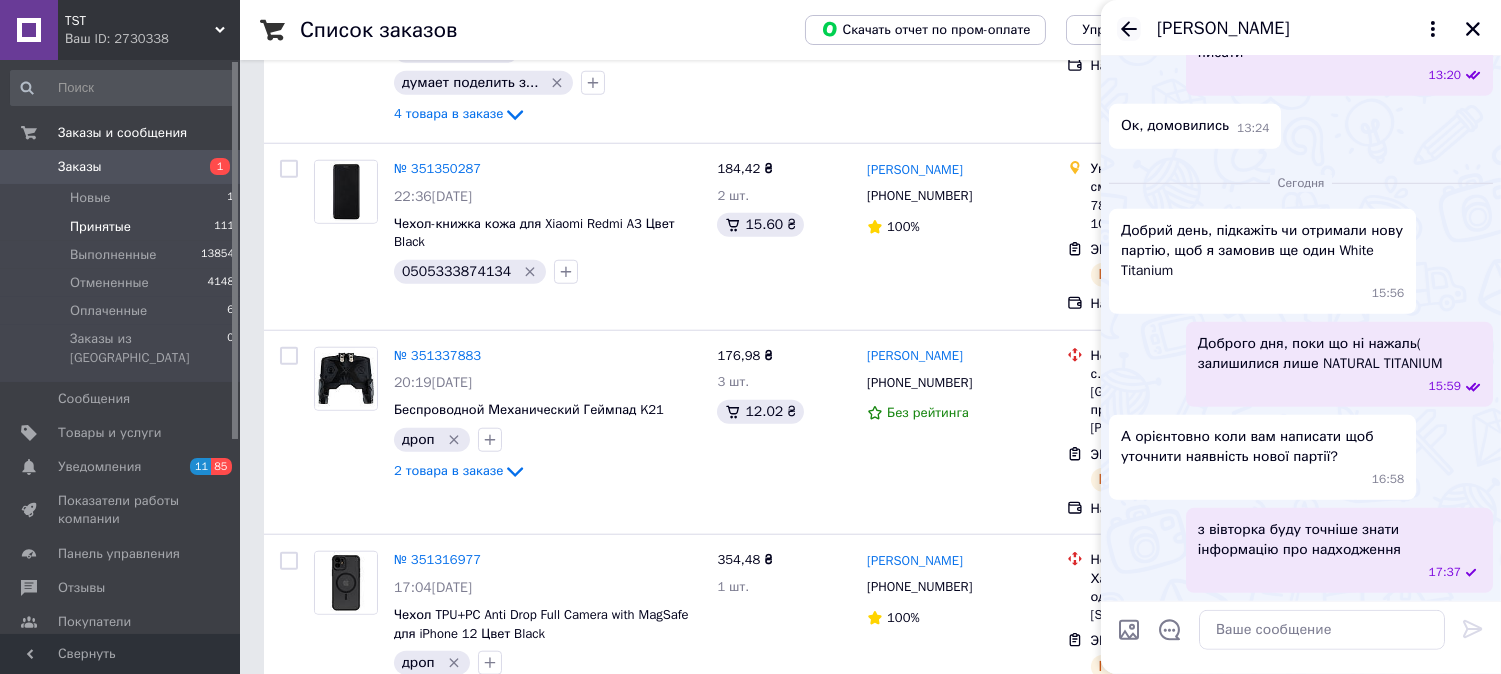 click 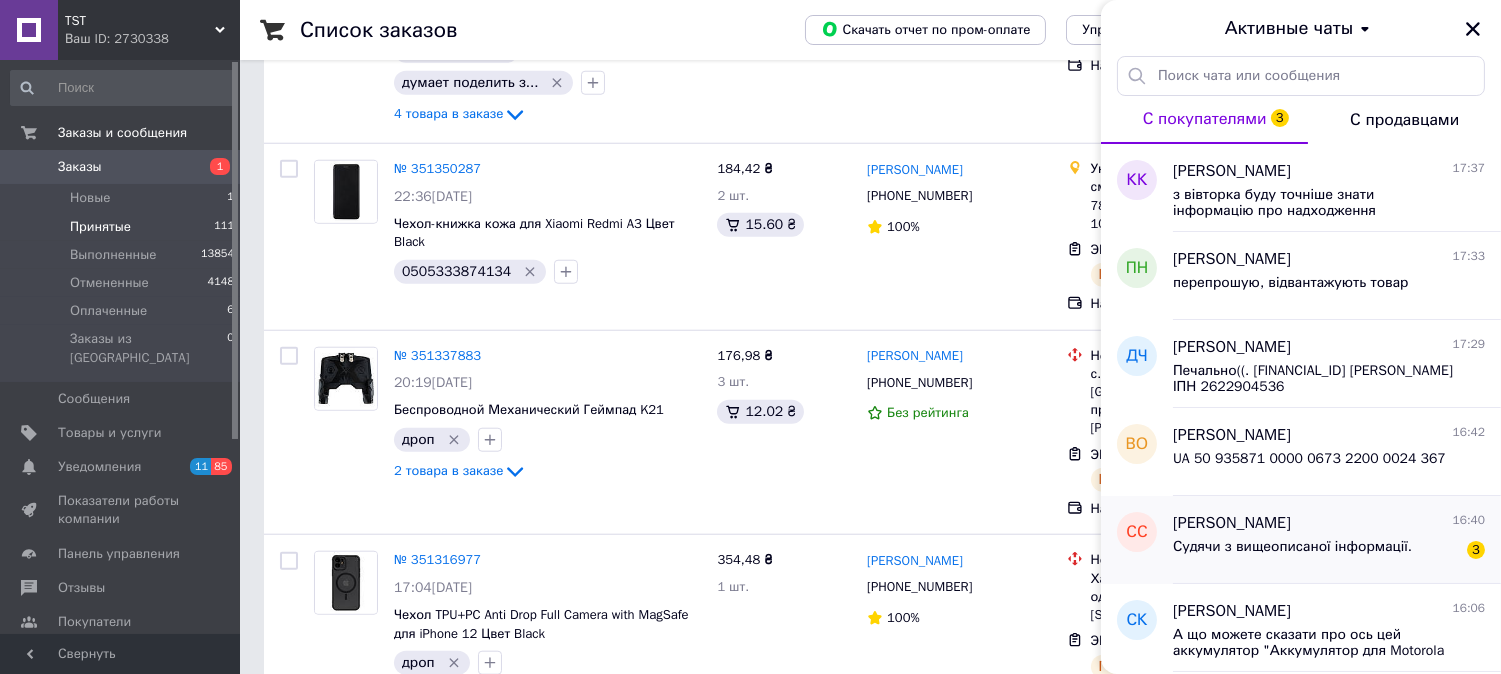 click on "Судячи з вищеописаної інформації." at bounding box center [1292, 547] 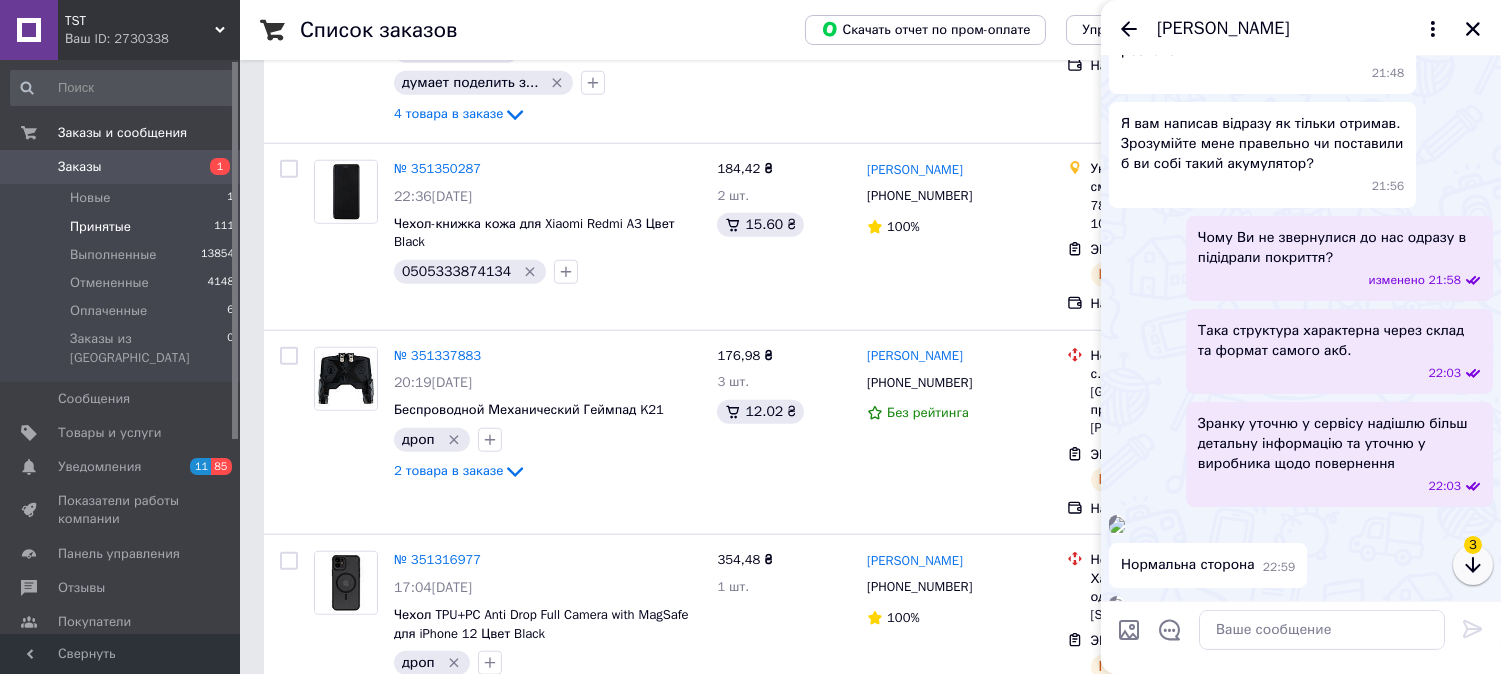 click at bounding box center [1473, 565] 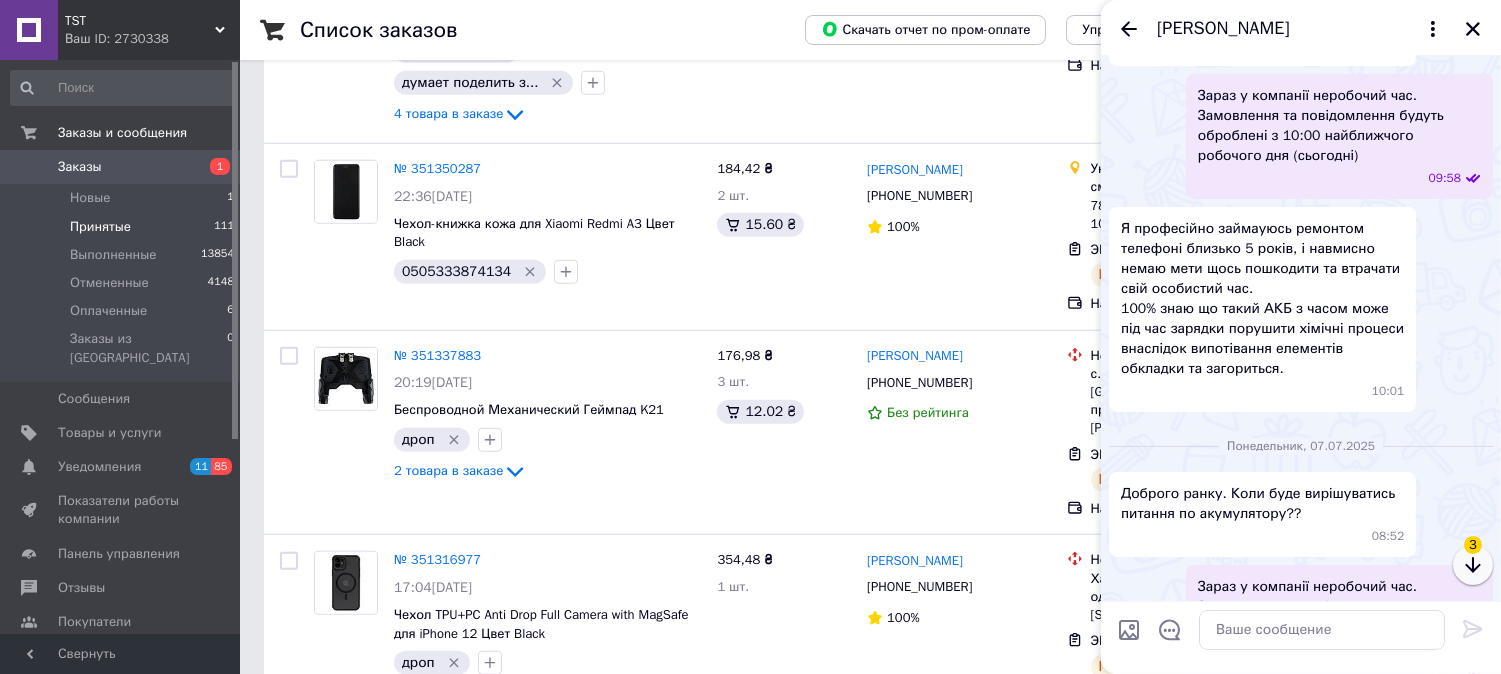 scroll, scrollTop: 5013, scrollLeft: 0, axis: vertical 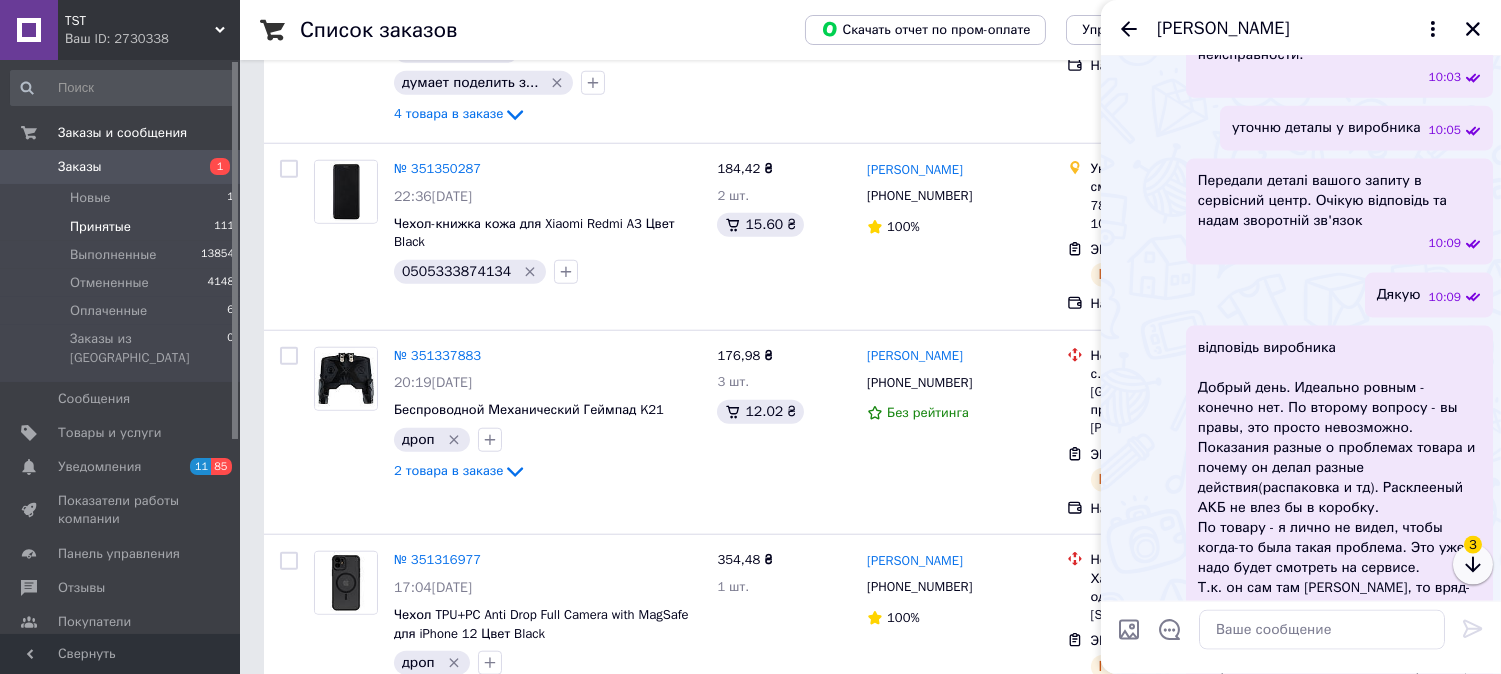 click 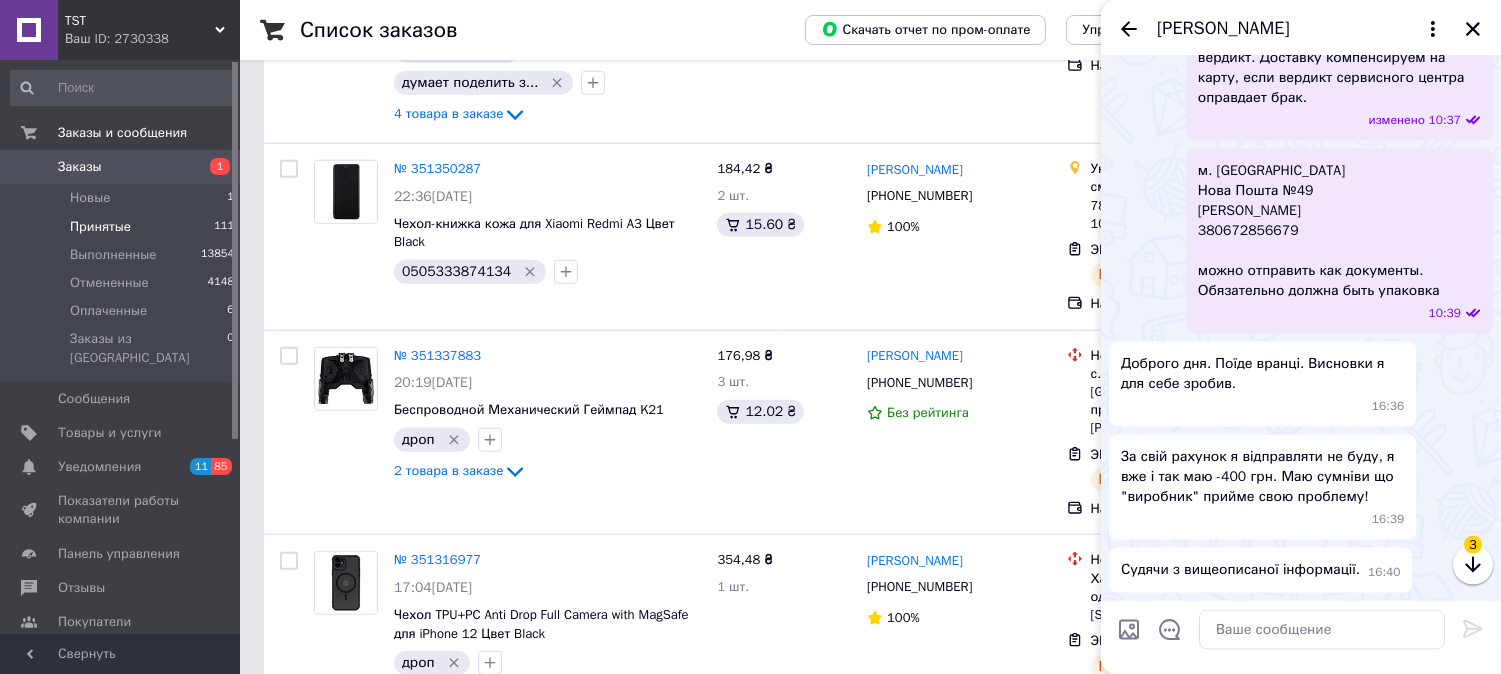 scroll, scrollTop: 8033, scrollLeft: 0, axis: vertical 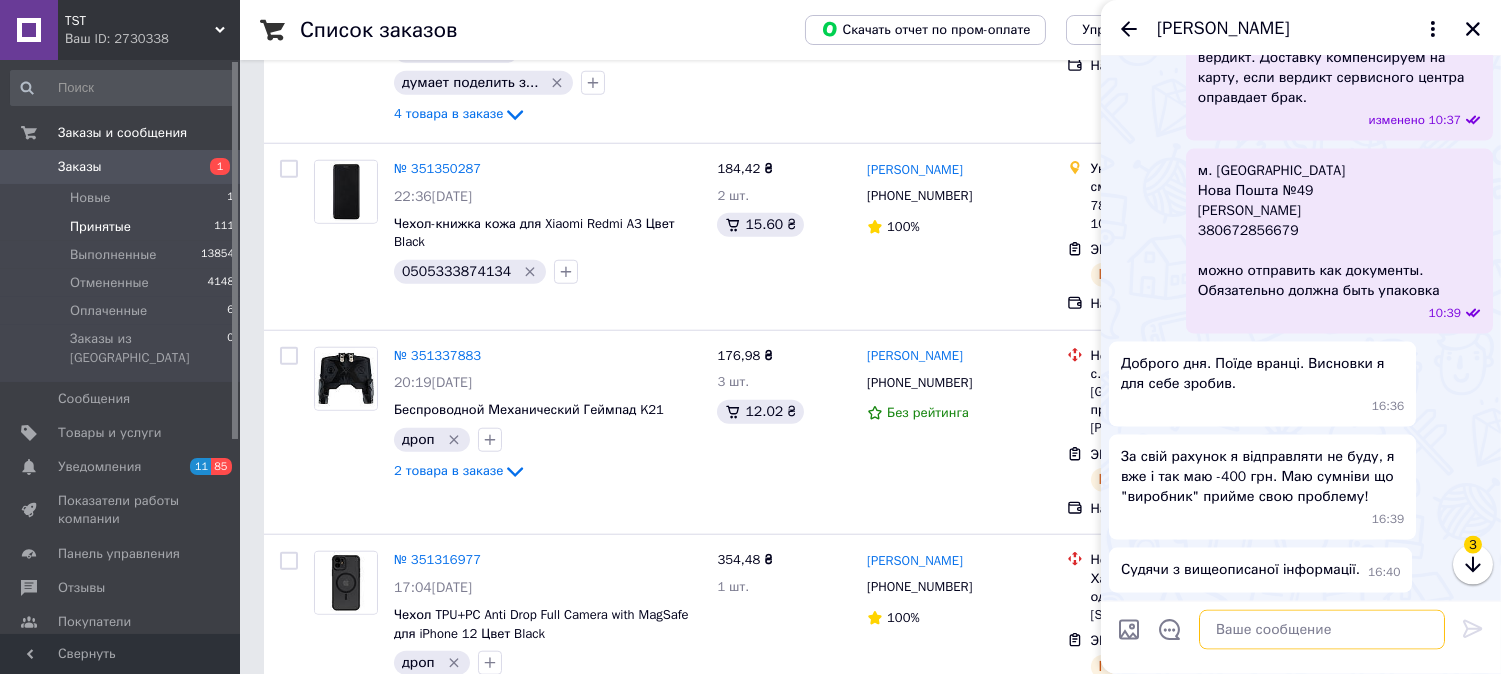 click at bounding box center (1322, 630) 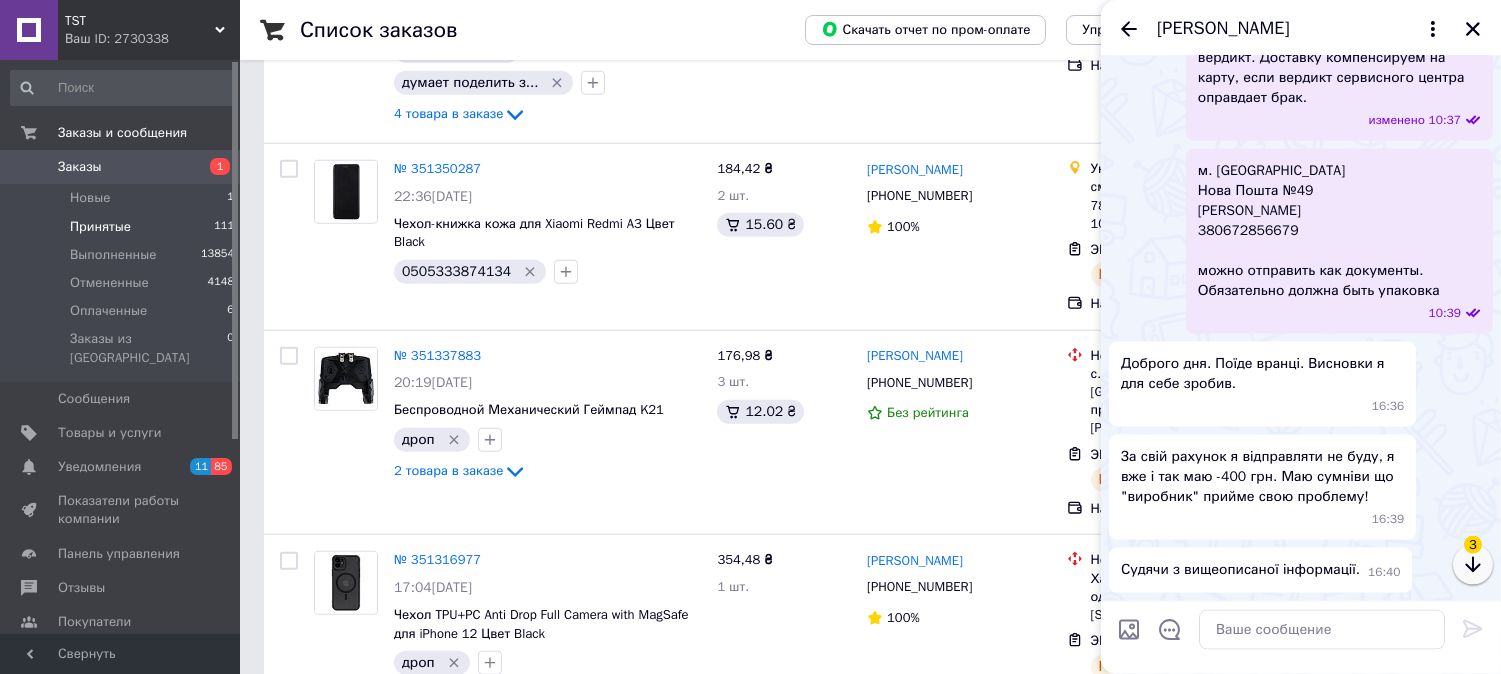 click 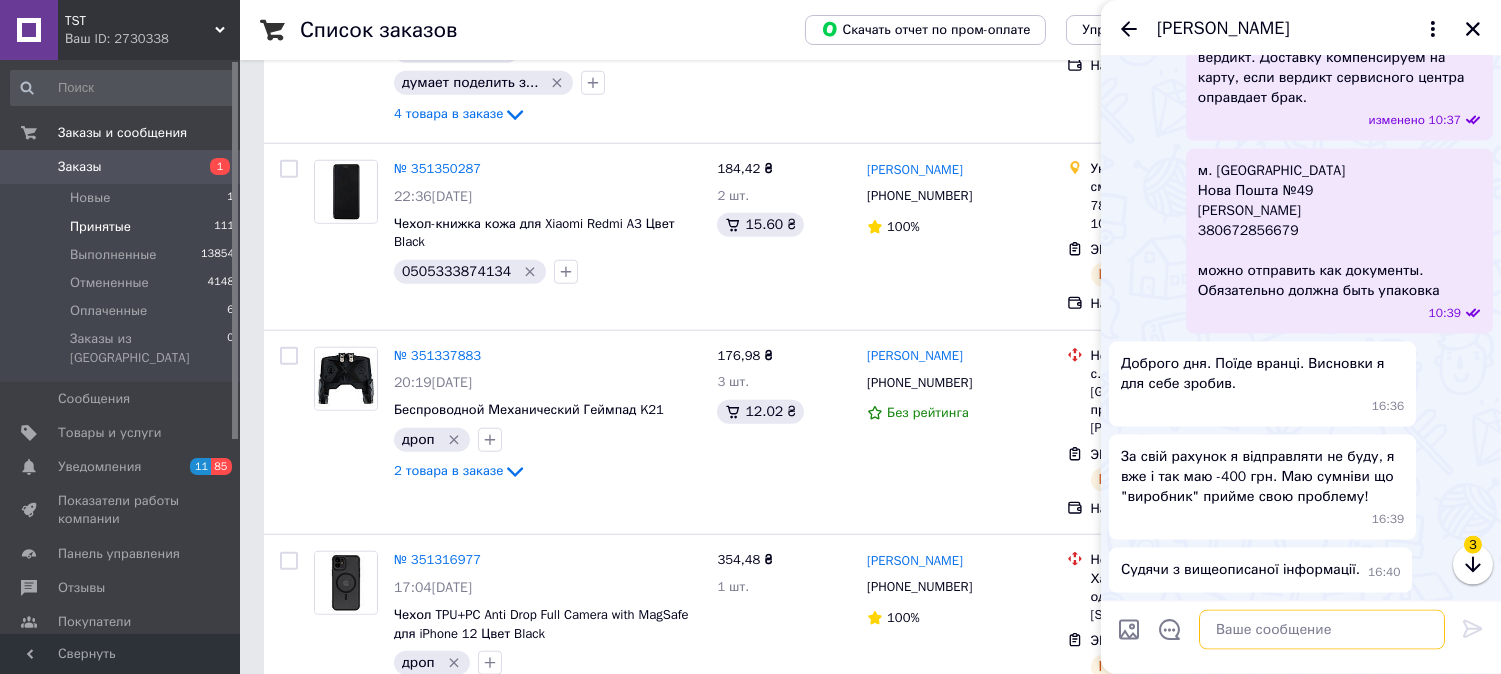 click at bounding box center (1322, 630) 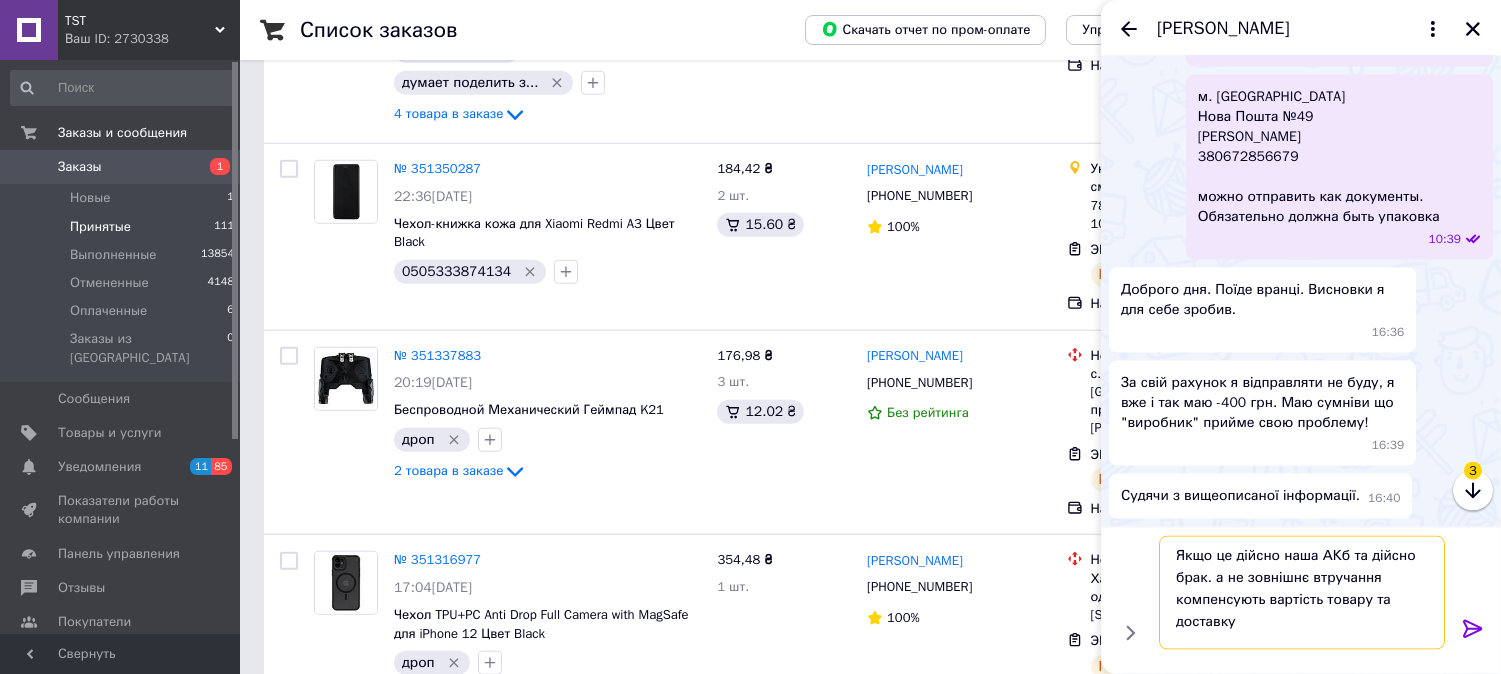 click on "Якщо це дійсно наша АКб та дійсно брак. а не зовнішнє втручання компенсують вартість товару та доставку" at bounding box center [1302, 593] 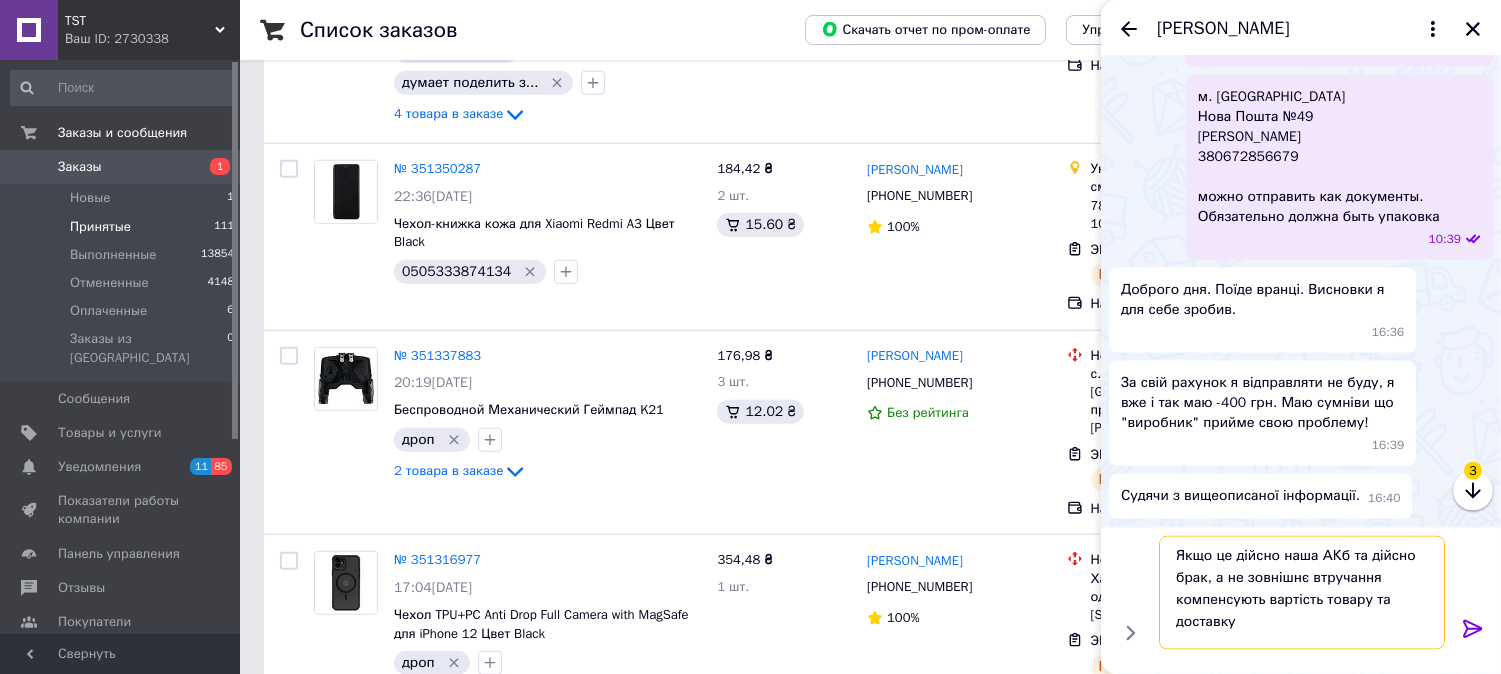 type on "Якщо це дійсно наша АКб та дійсно брак, а не зовнішнє втручання компенсують вартість товару та доставку" 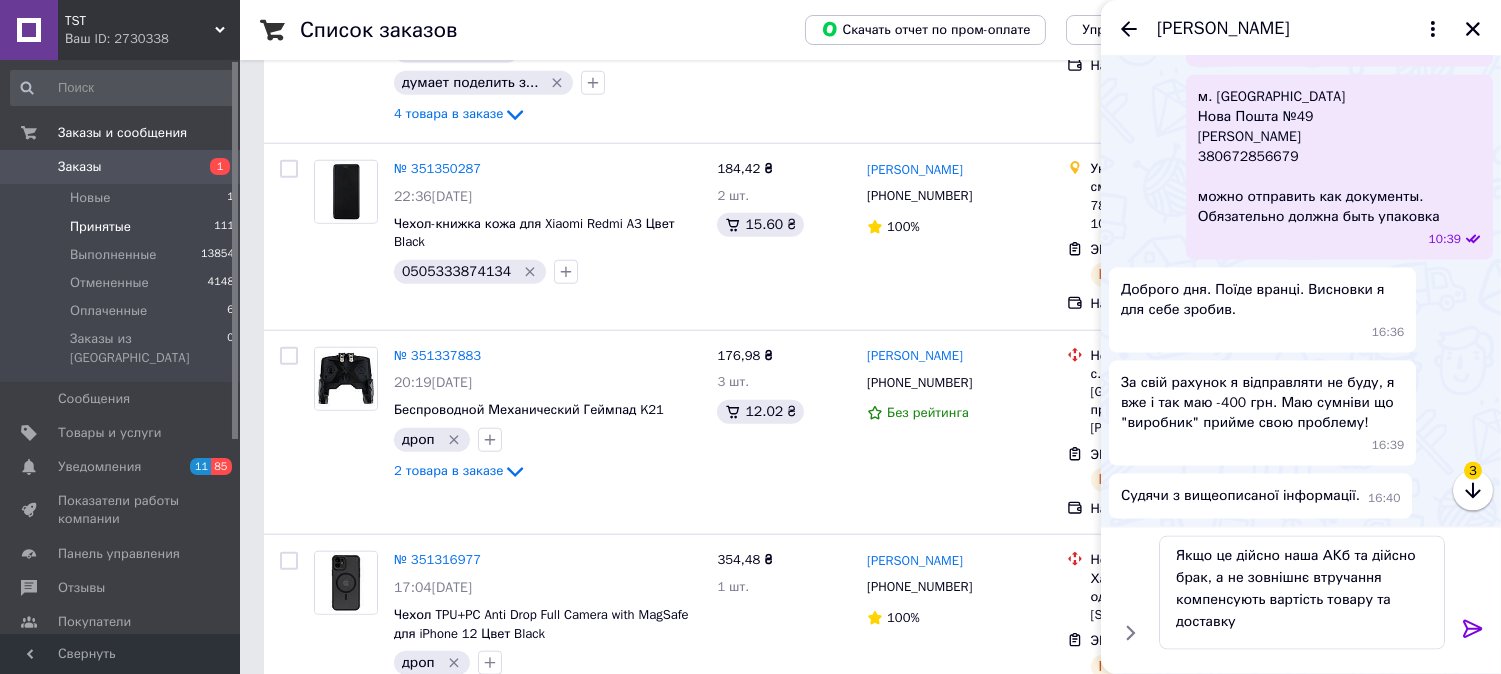 click 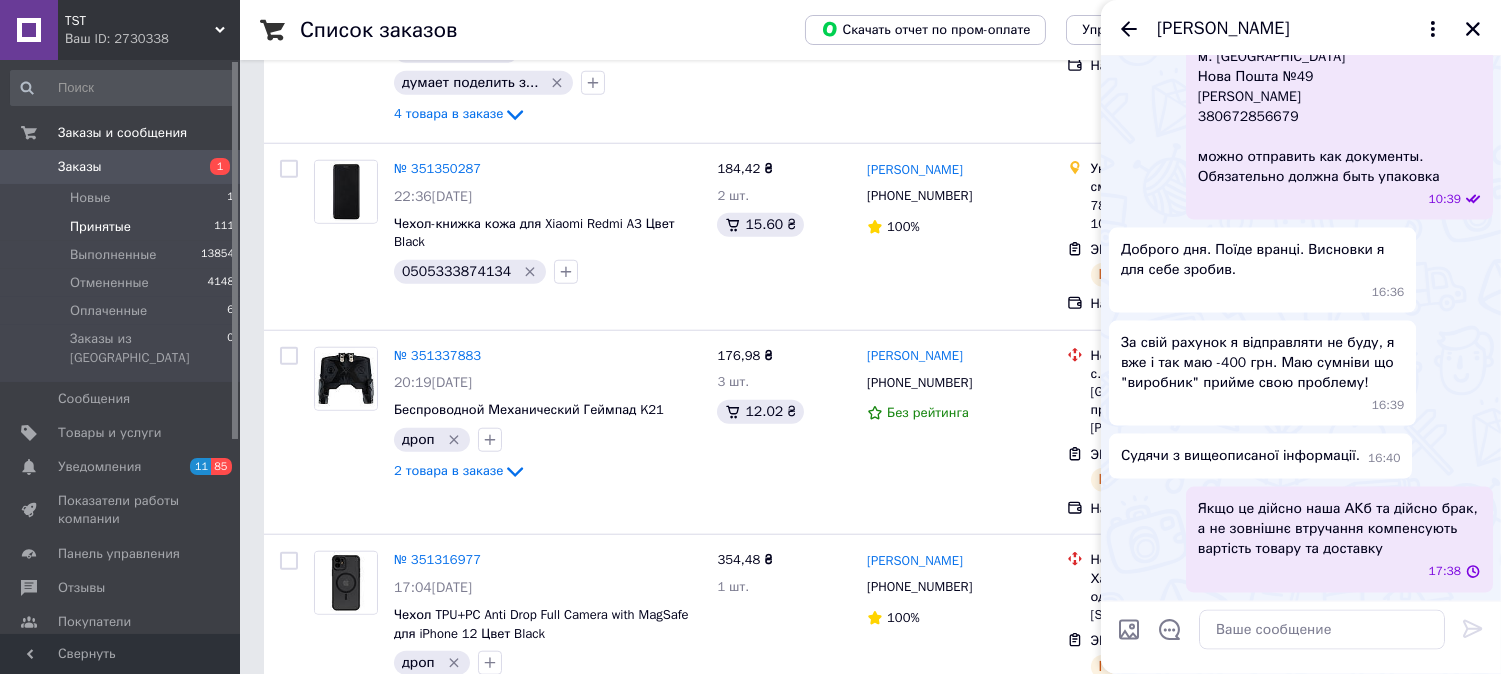 scroll, scrollTop: 8177, scrollLeft: 0, axis: vertical 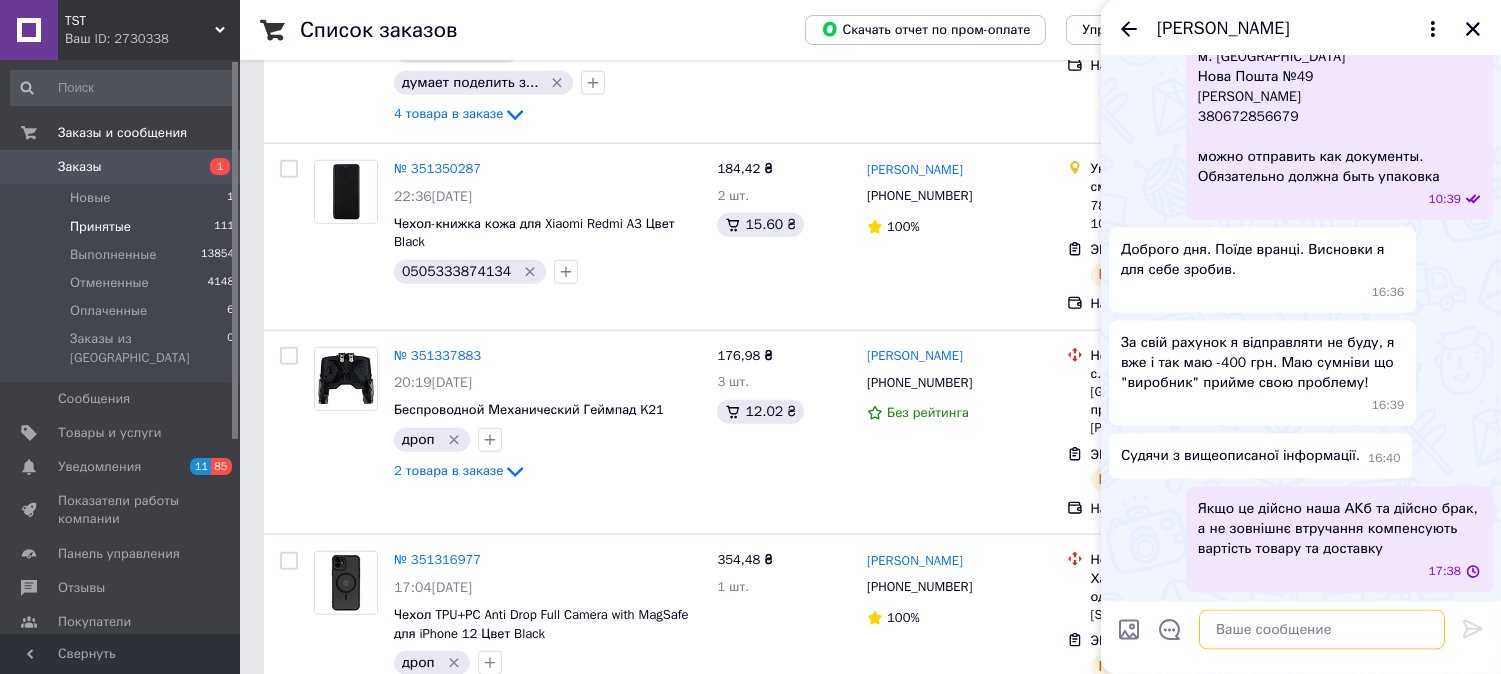 click at bounding box center (1322, 630) 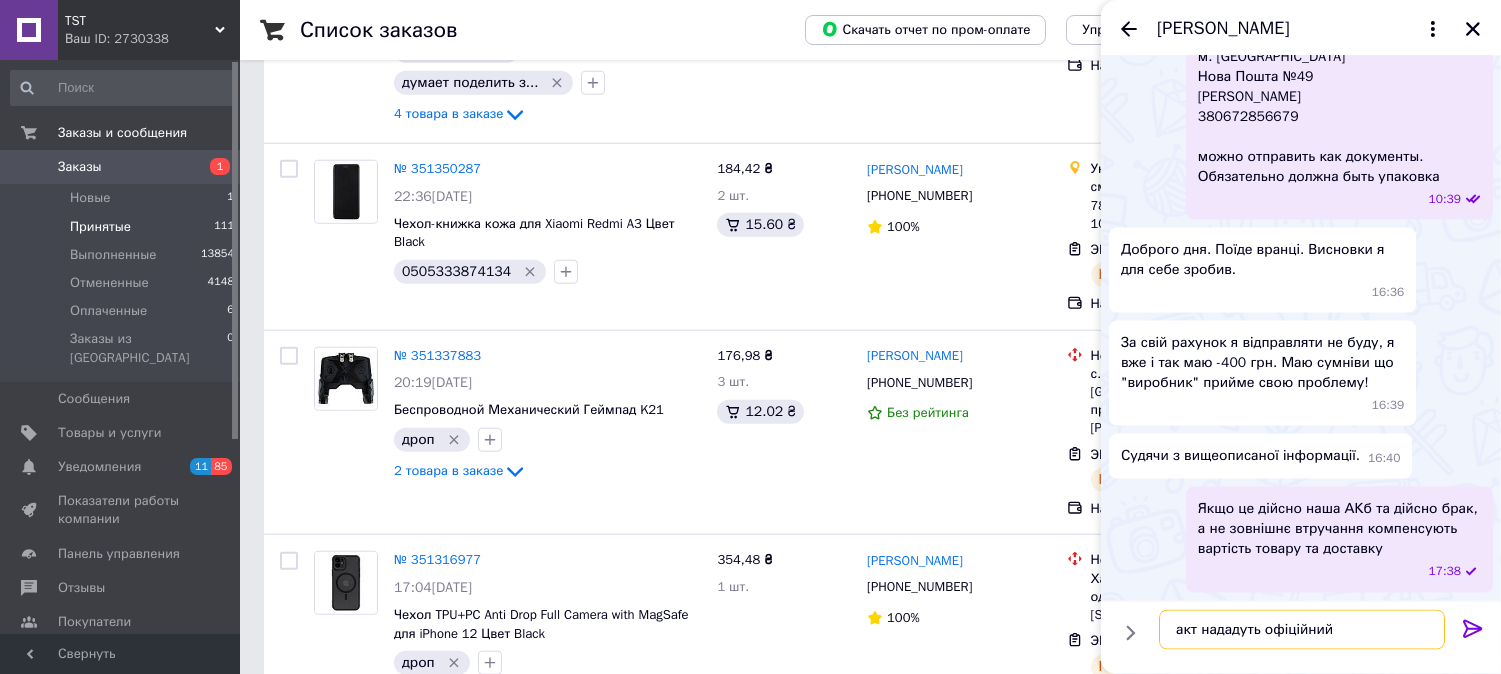 type on "акт нададуть офіційний" 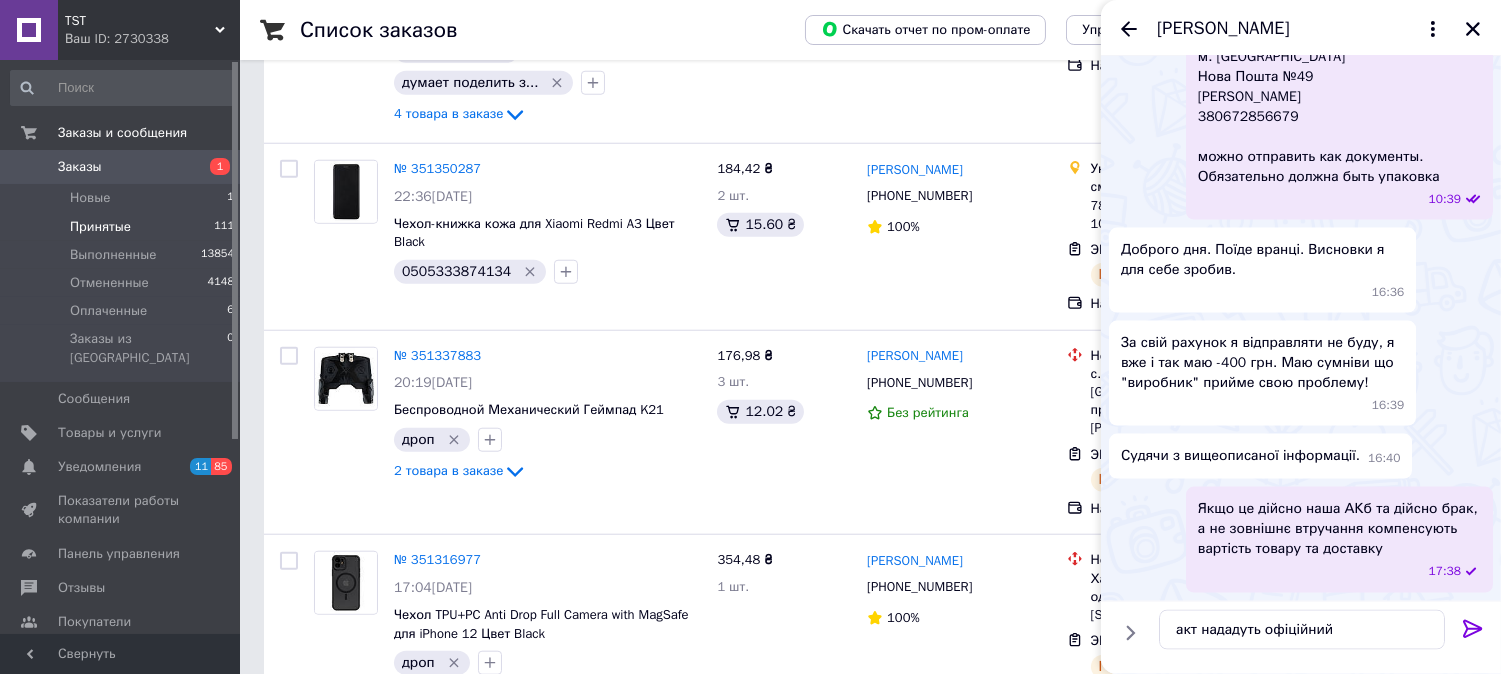 click 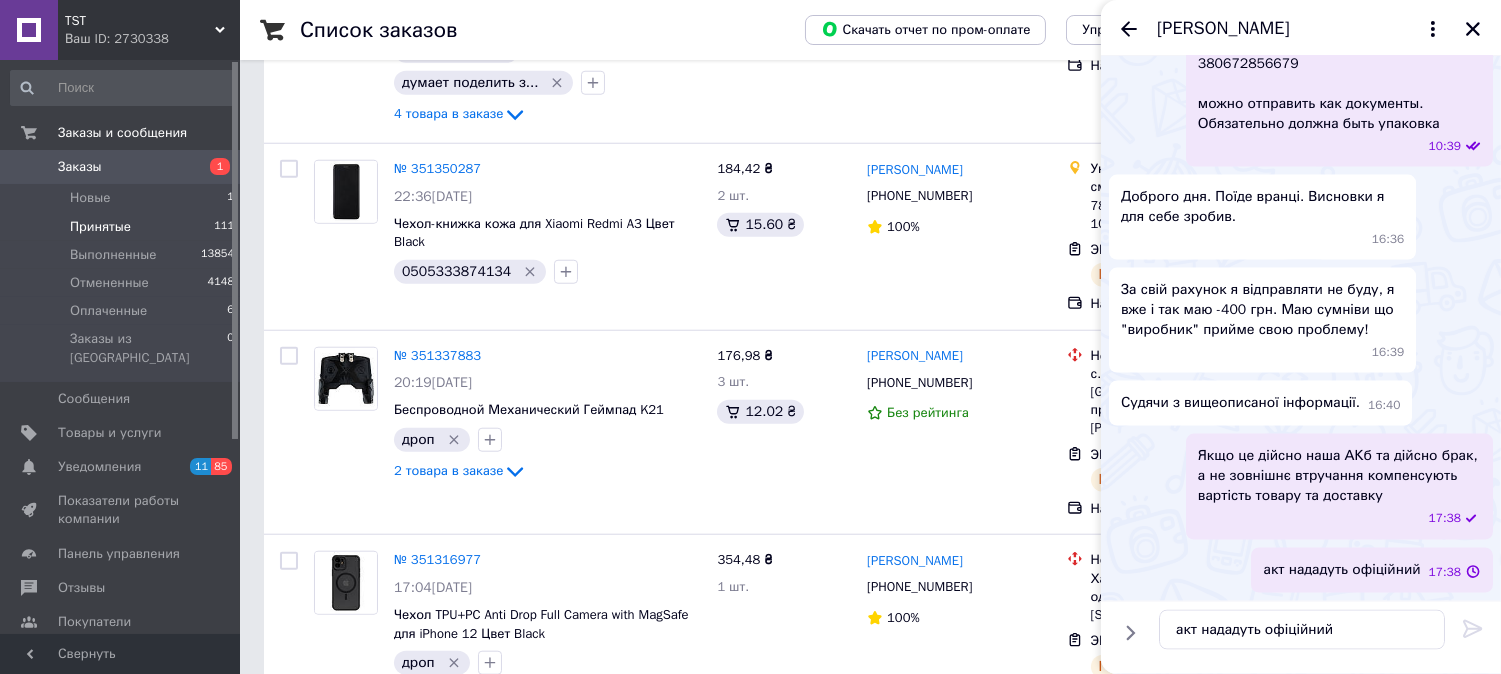 type 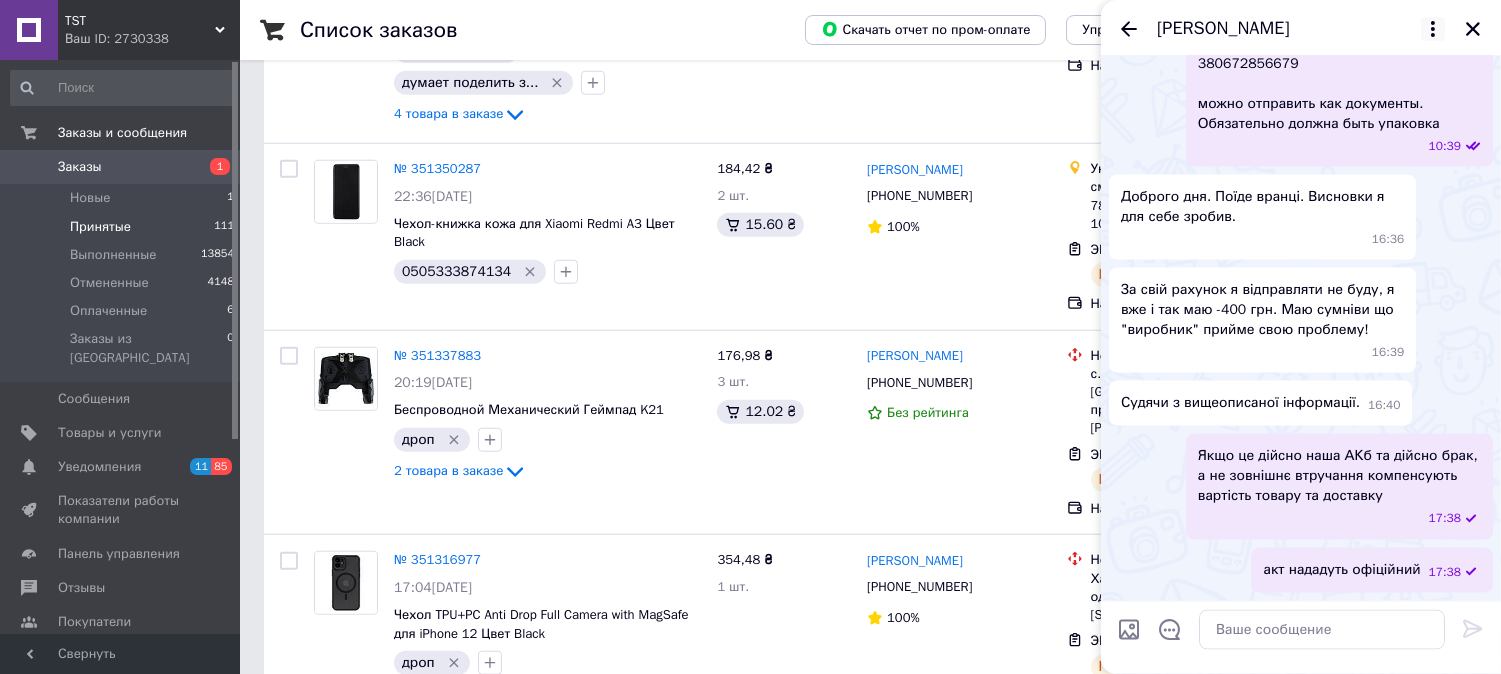 scroll, scrollTop: 8233, scrollLeft: 0, axis: vertical 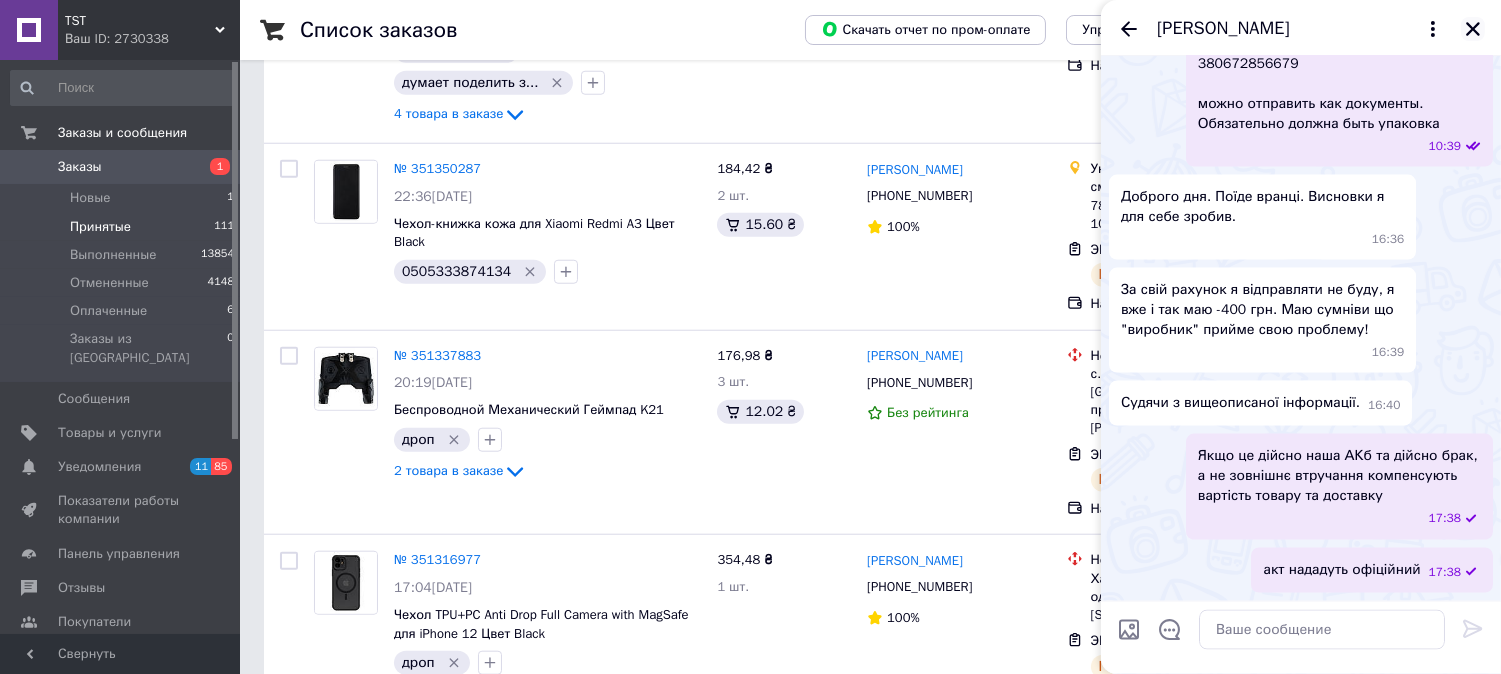 click 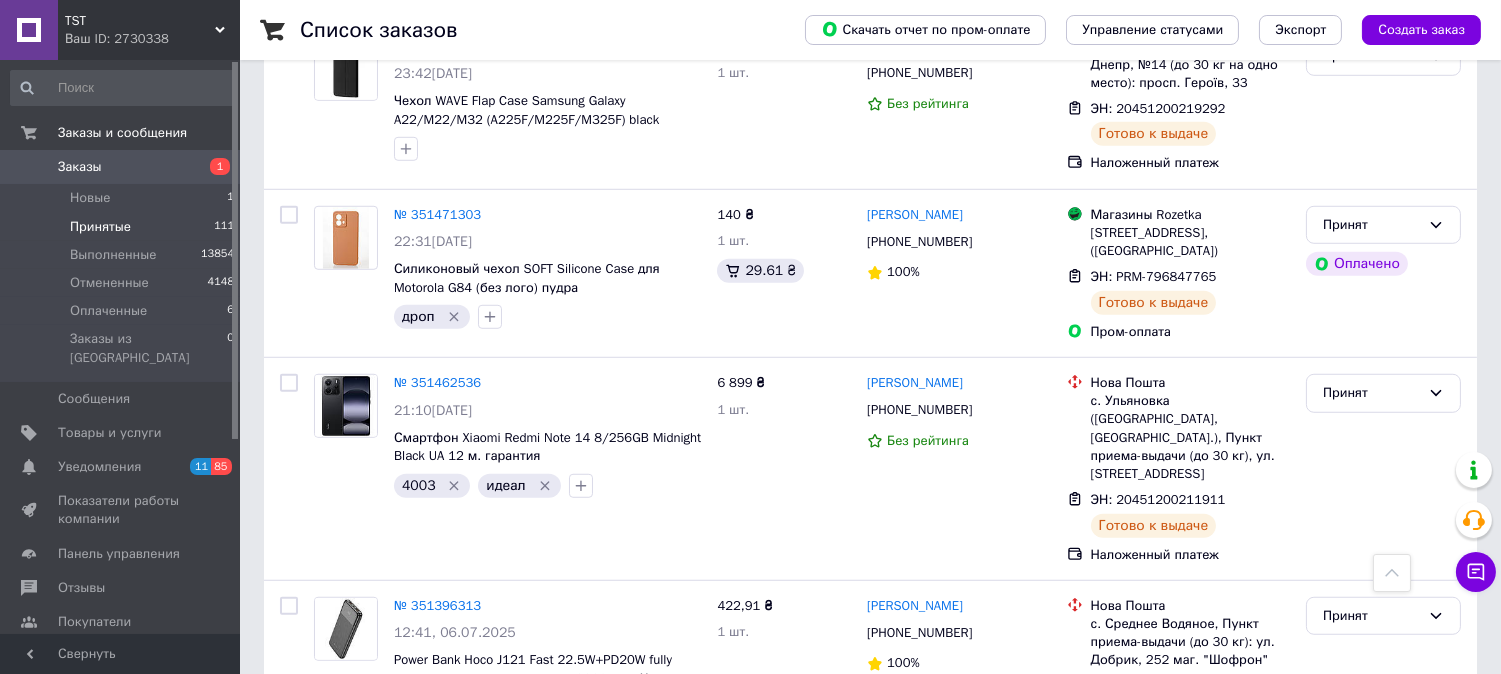 scroll, scrollTop: 15714, scrollLeft: 0, axis: vertical 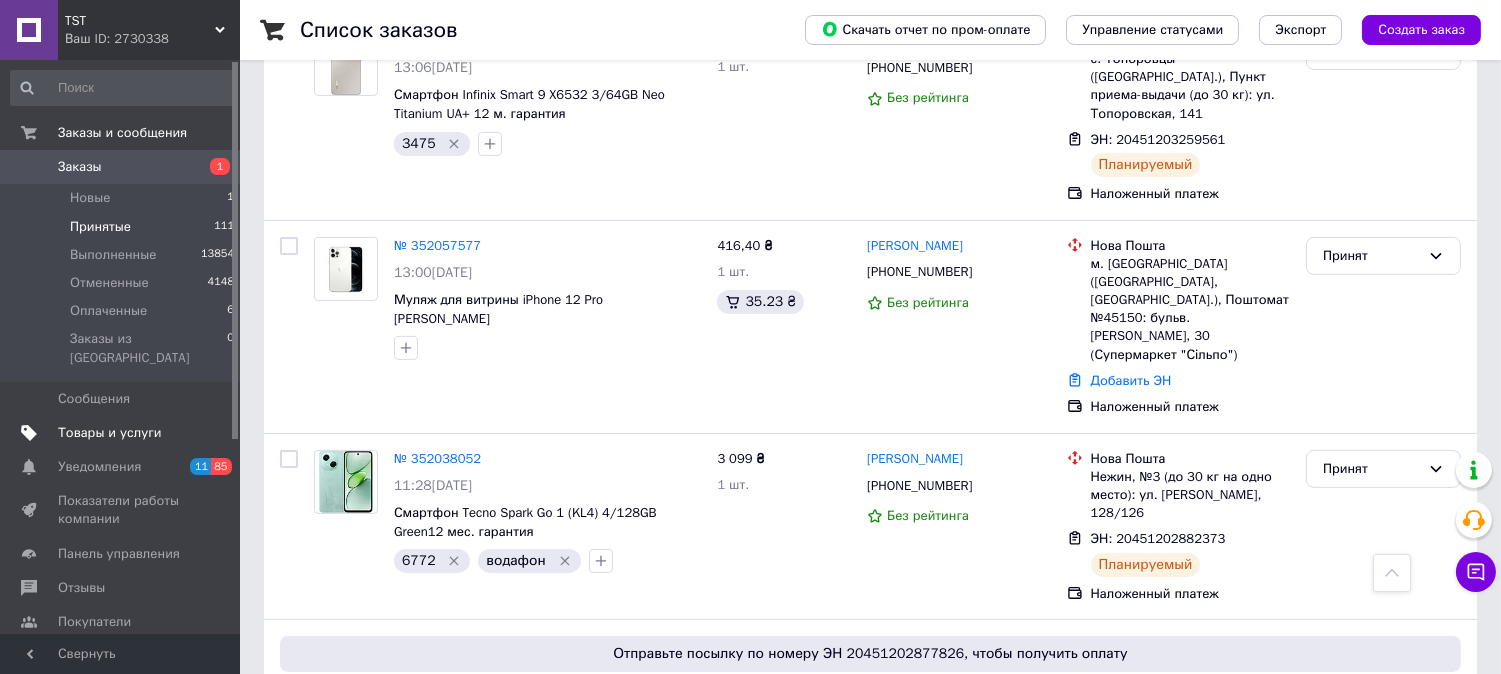 click on "Товары и услуги" at bounding box center [121, 433] 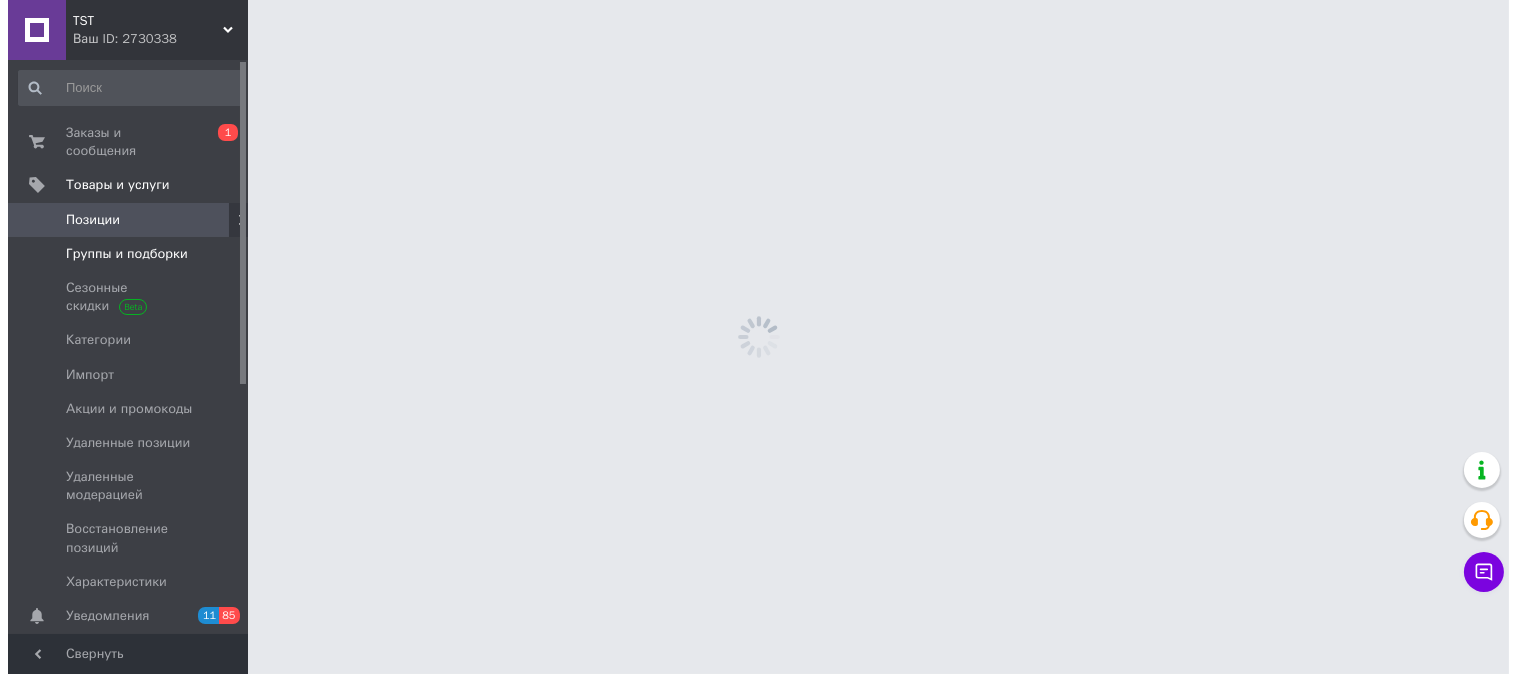 scroll, scrollTop: 0, scrollLeft: 0, axis: both 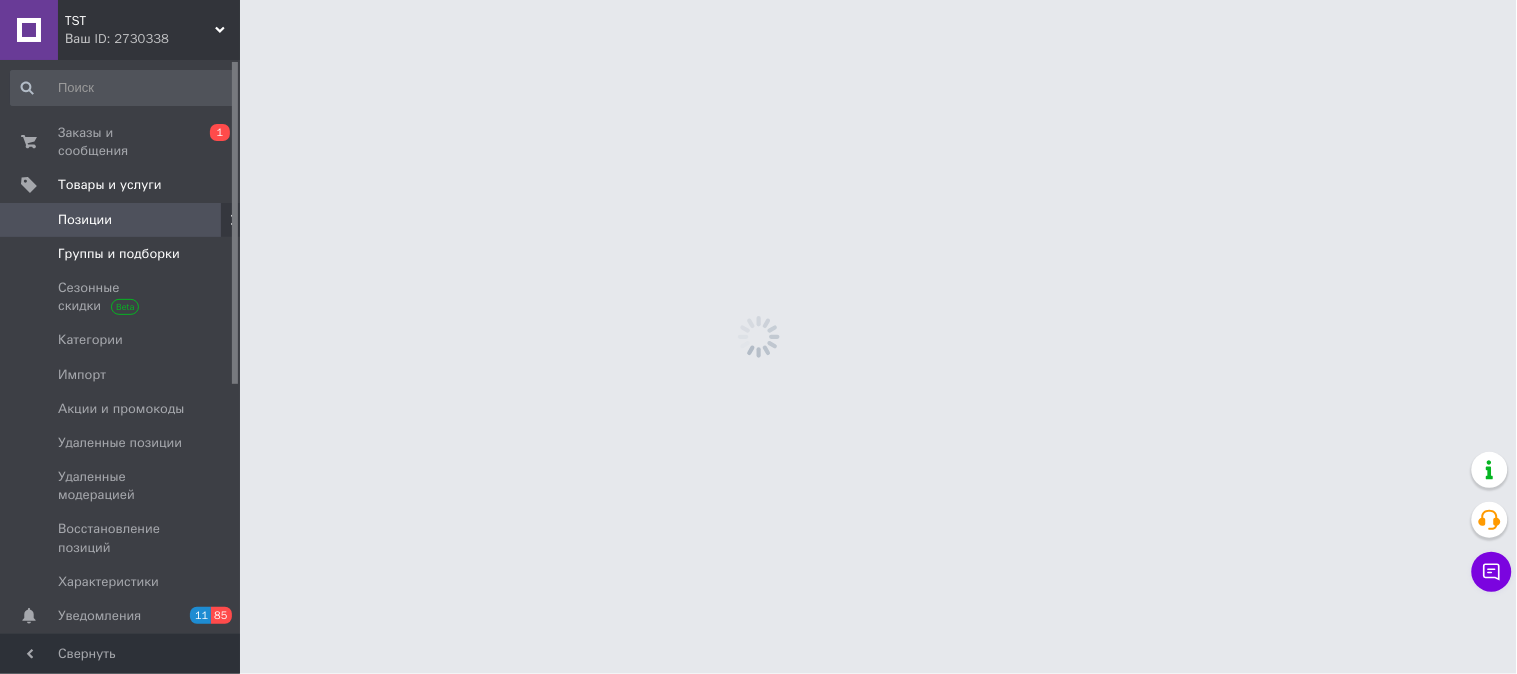 click on "Группы и подборки" at bounding box center [119, 254] 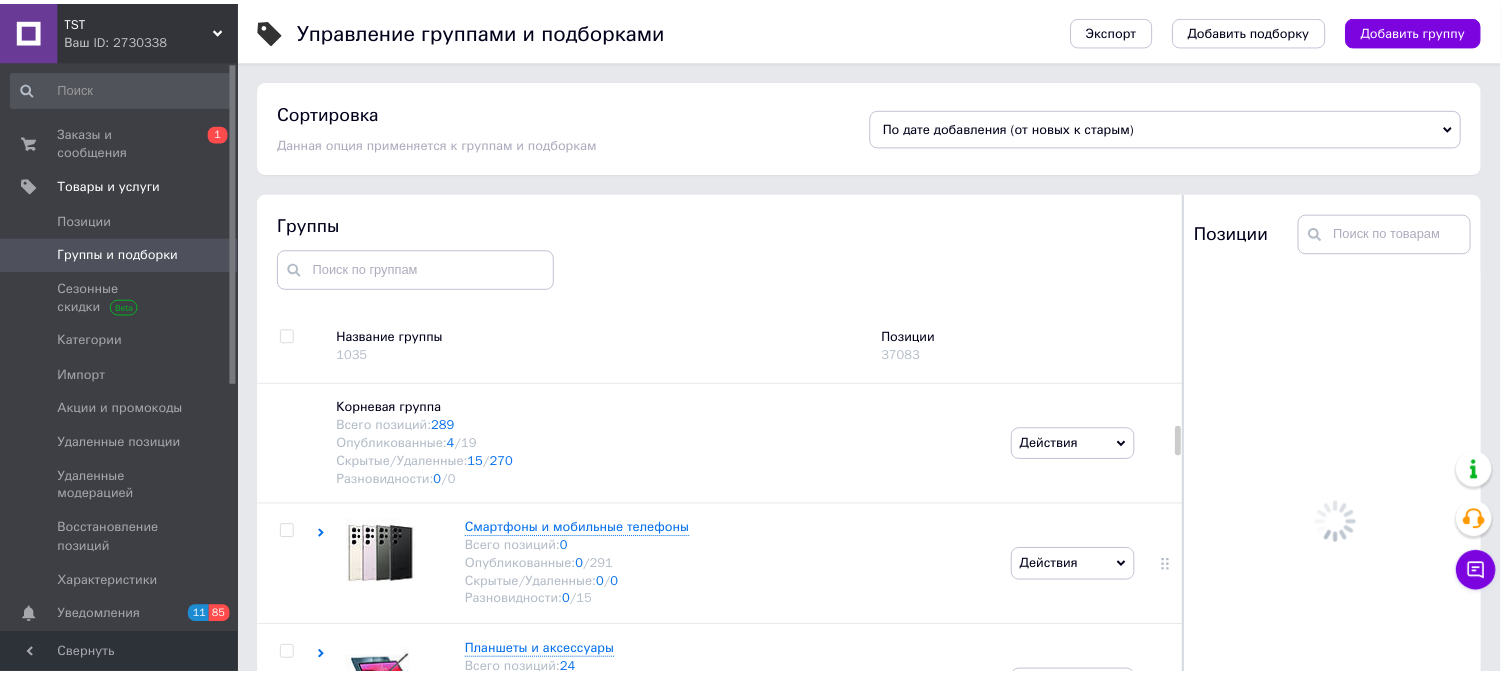 scroll, scrollTop: 113, scrollLeft: 0, axis: vertical 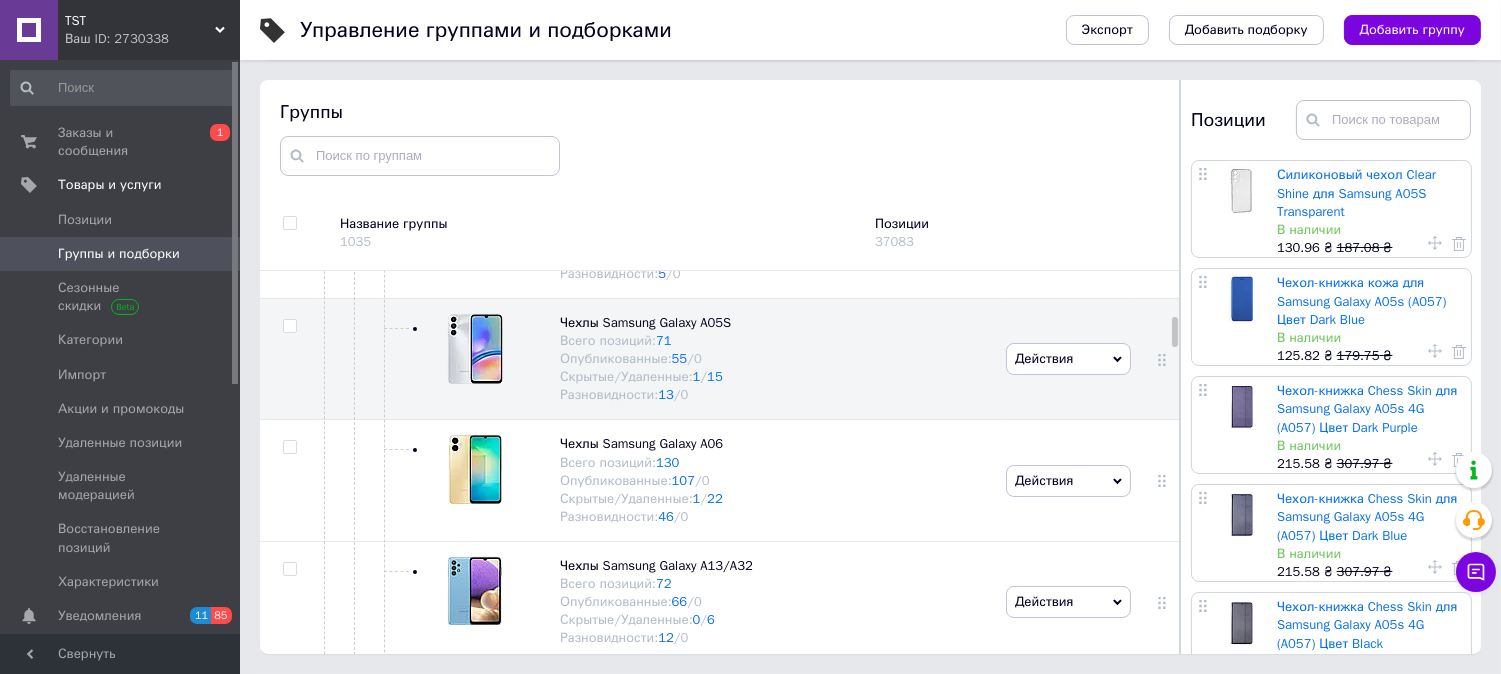 click on "107" at bounding box center [683, 480] 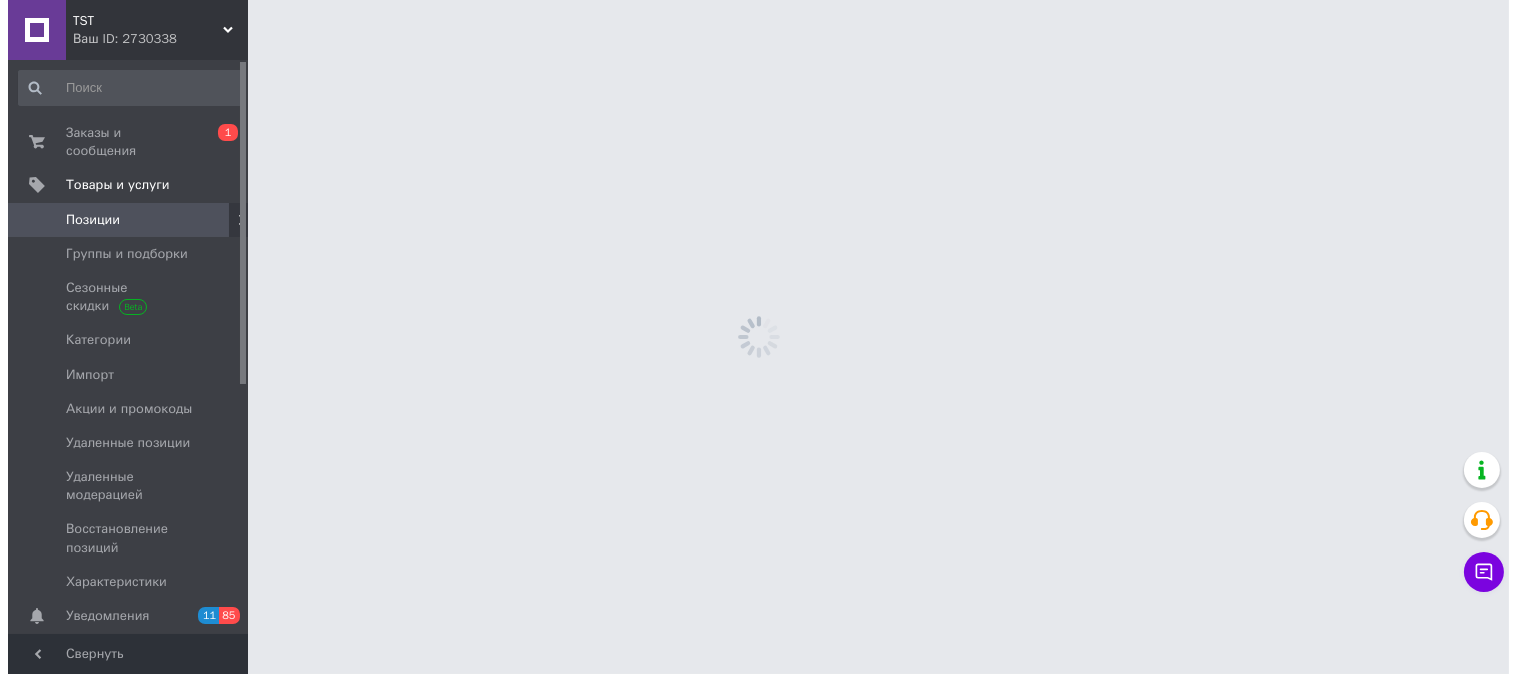 scroll, scrollTop: 0, scrollLeft: 0, axis: both 